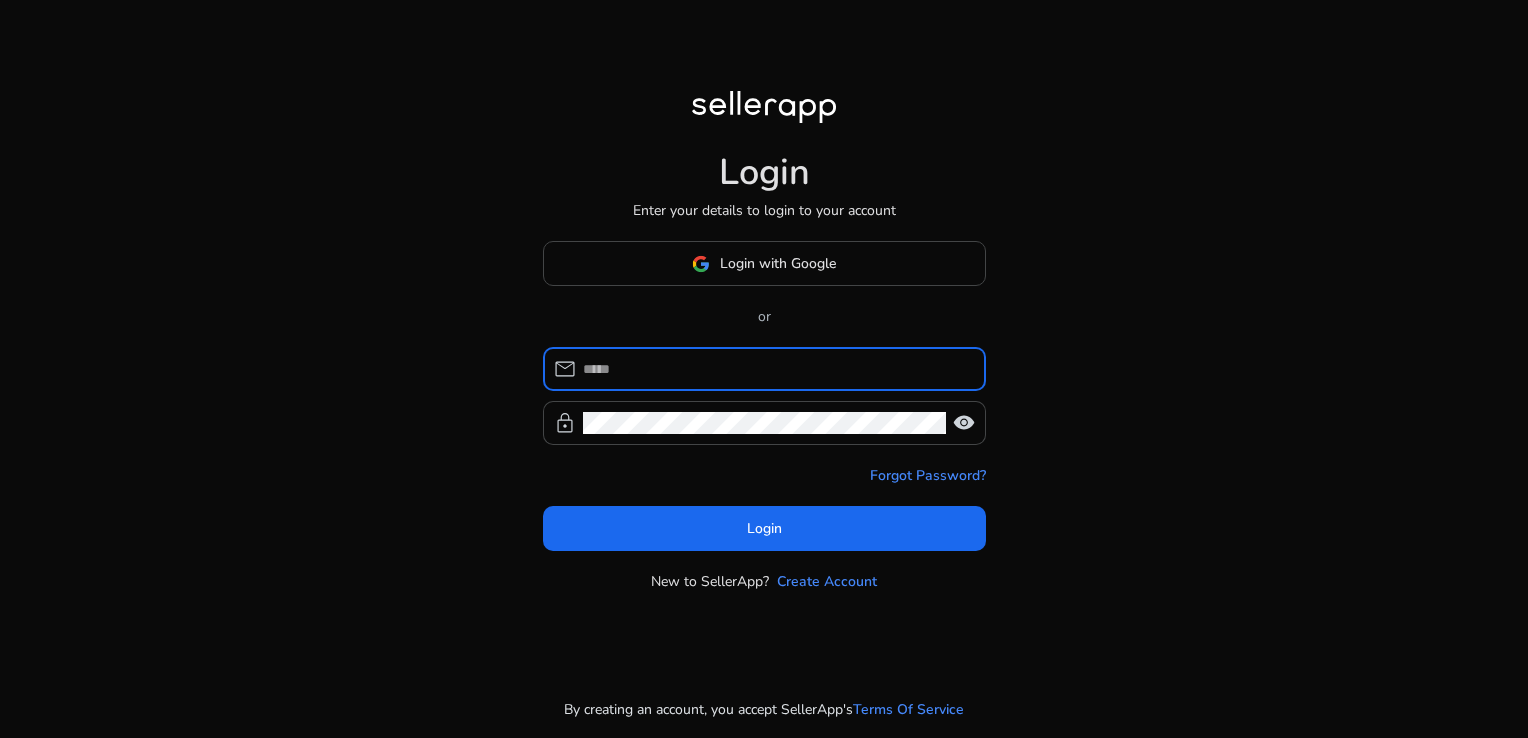 scroll, scrollTop: 0, scrollLeft: 0, axis: both 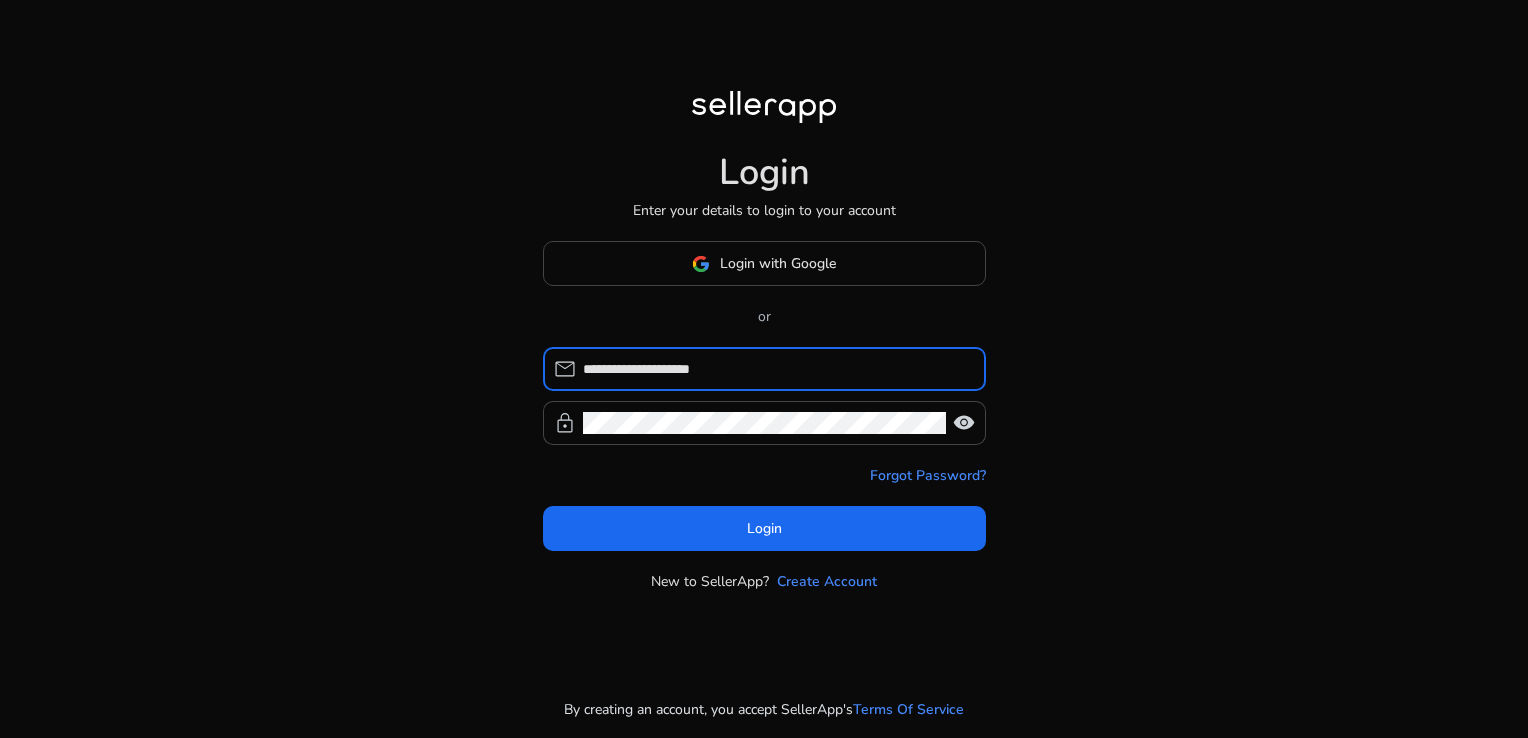 type on "**********" 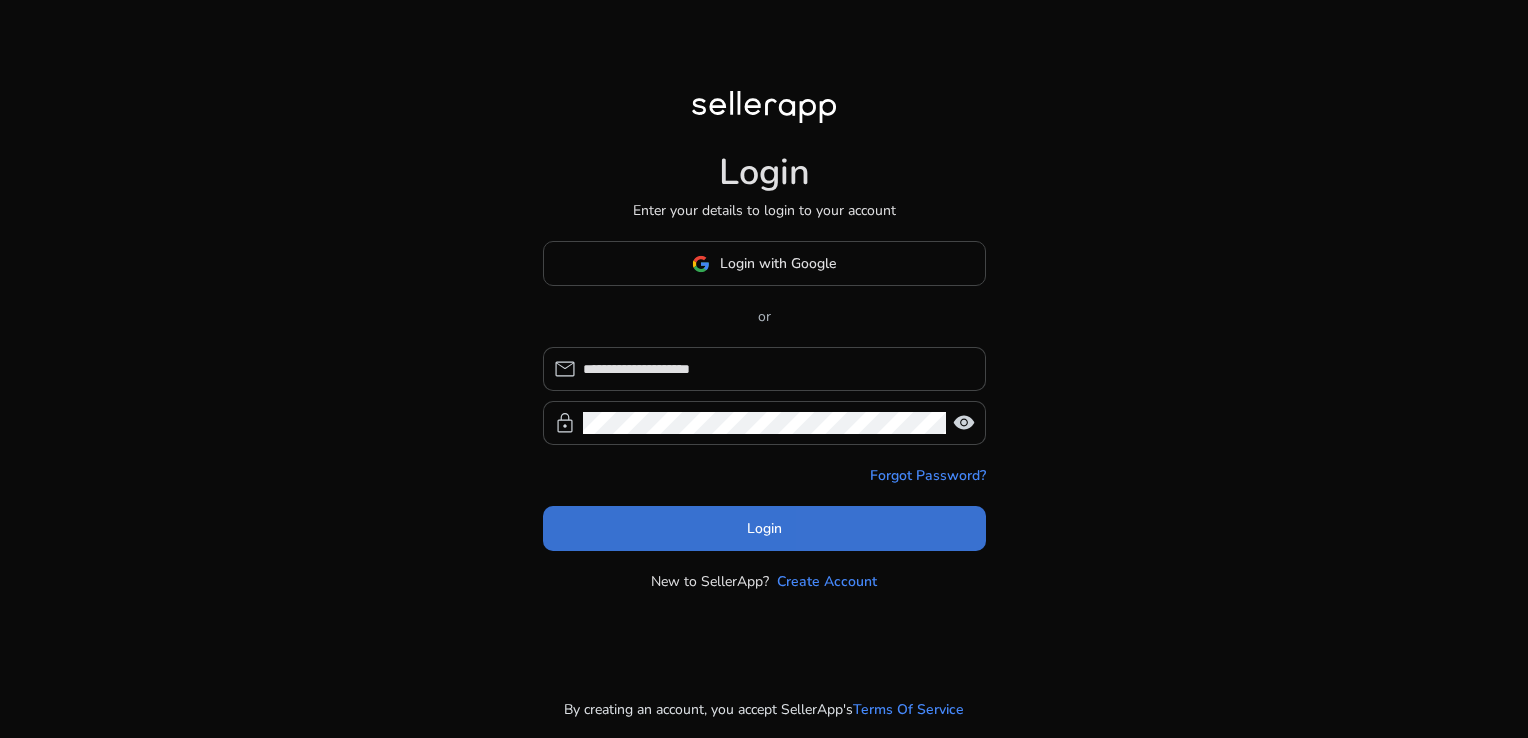 click at bounding box center (764, 529) 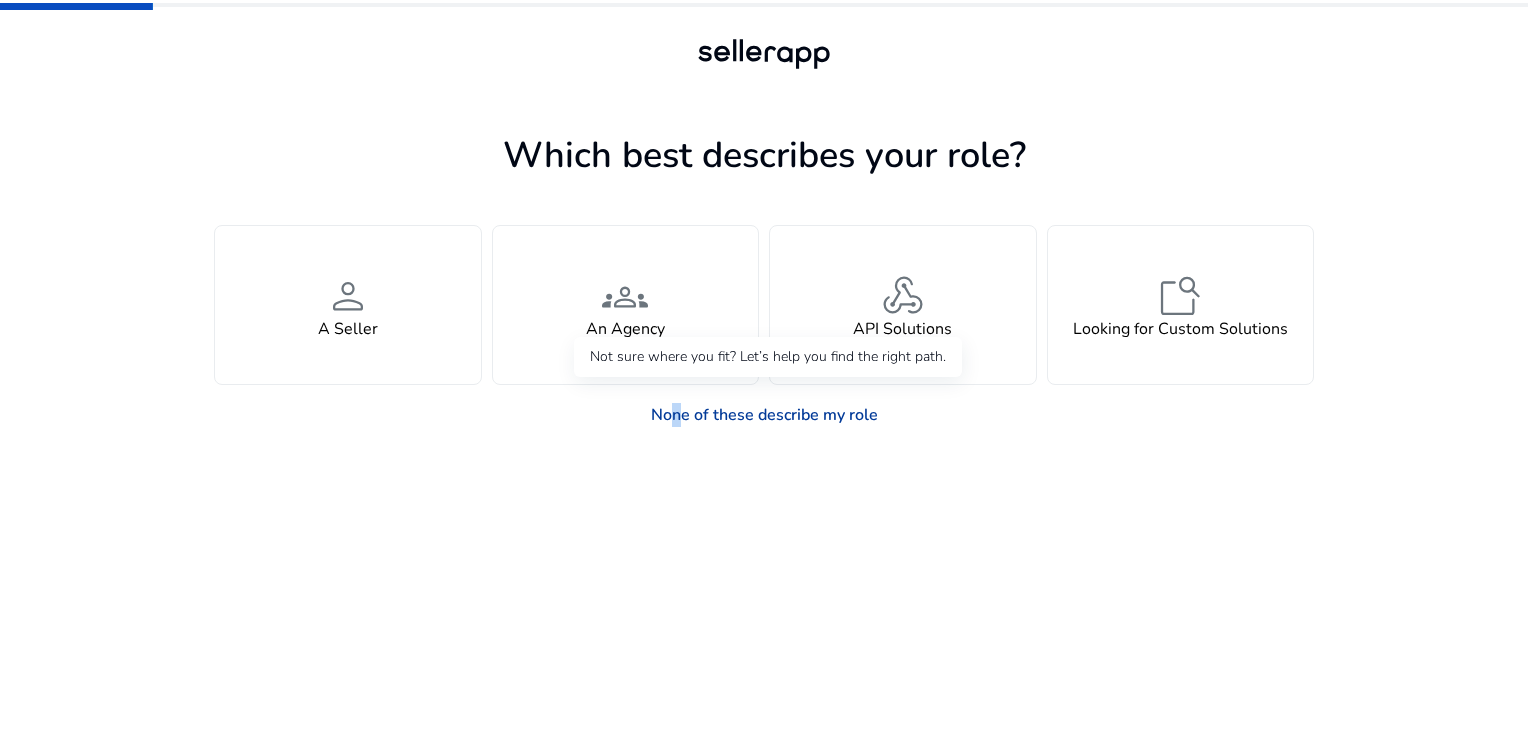 click on "None of these describe my role" 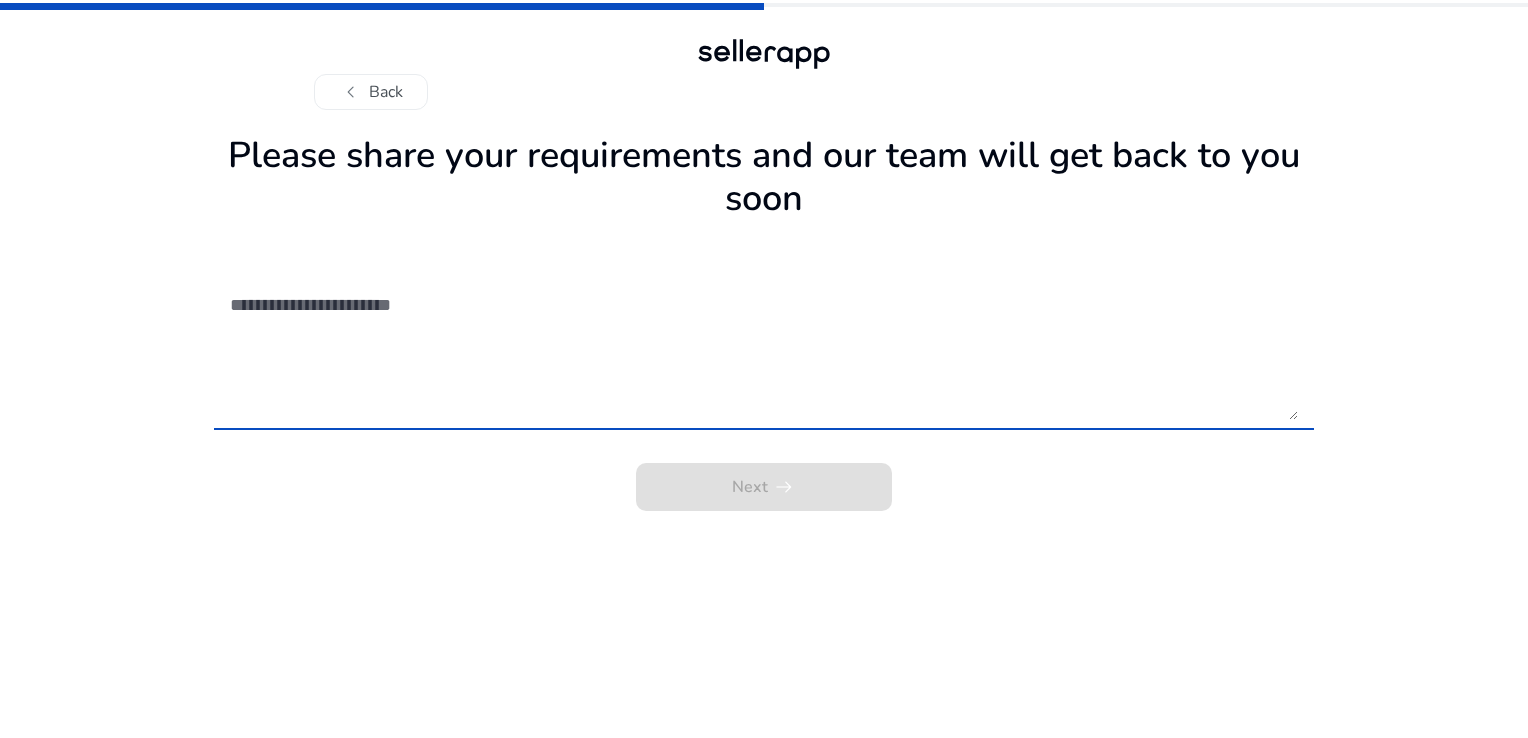 click at bounding box center (764, 349) 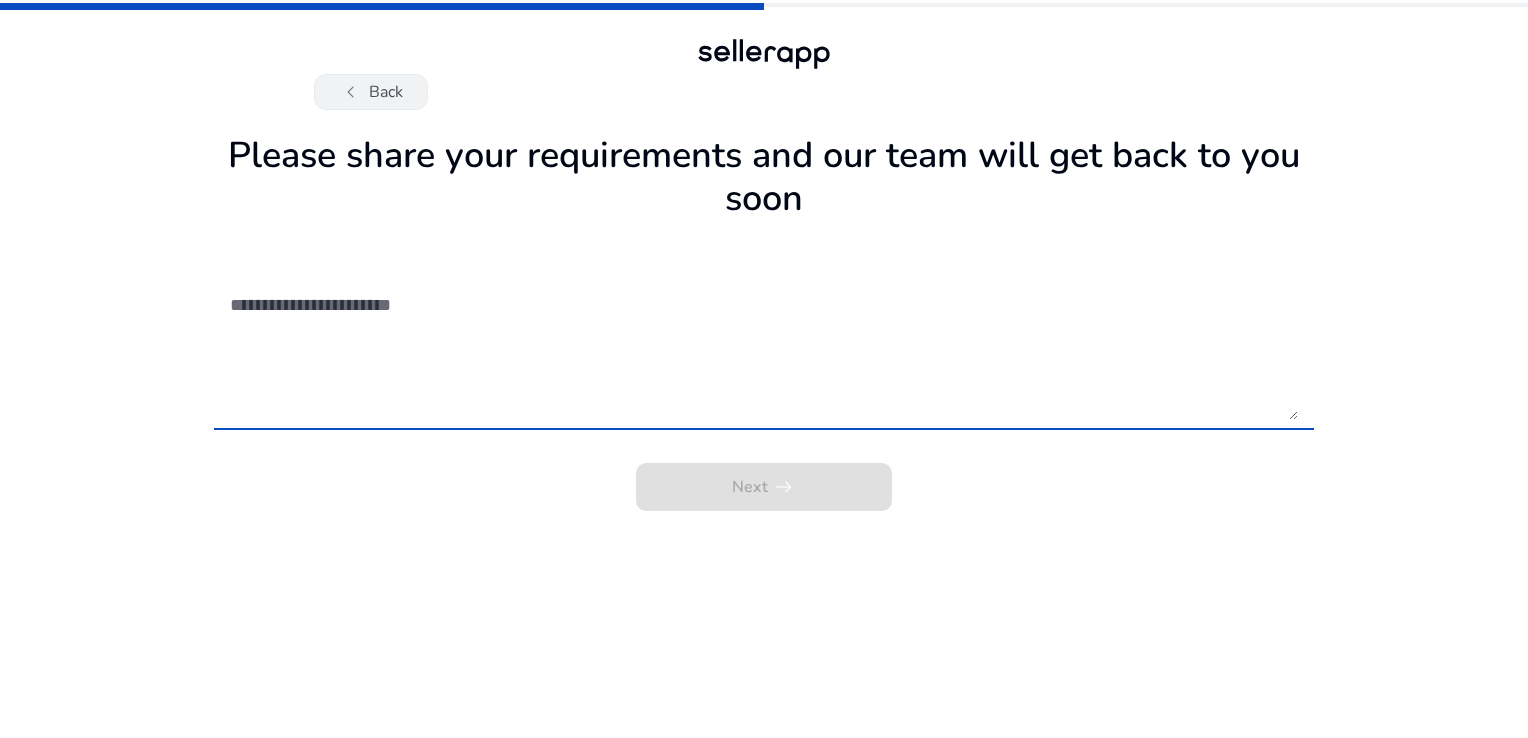 drag, startPoint x: 508, startPoint y: 342, endPoint x: 367, endPoint y: 85, distance: 293.13818 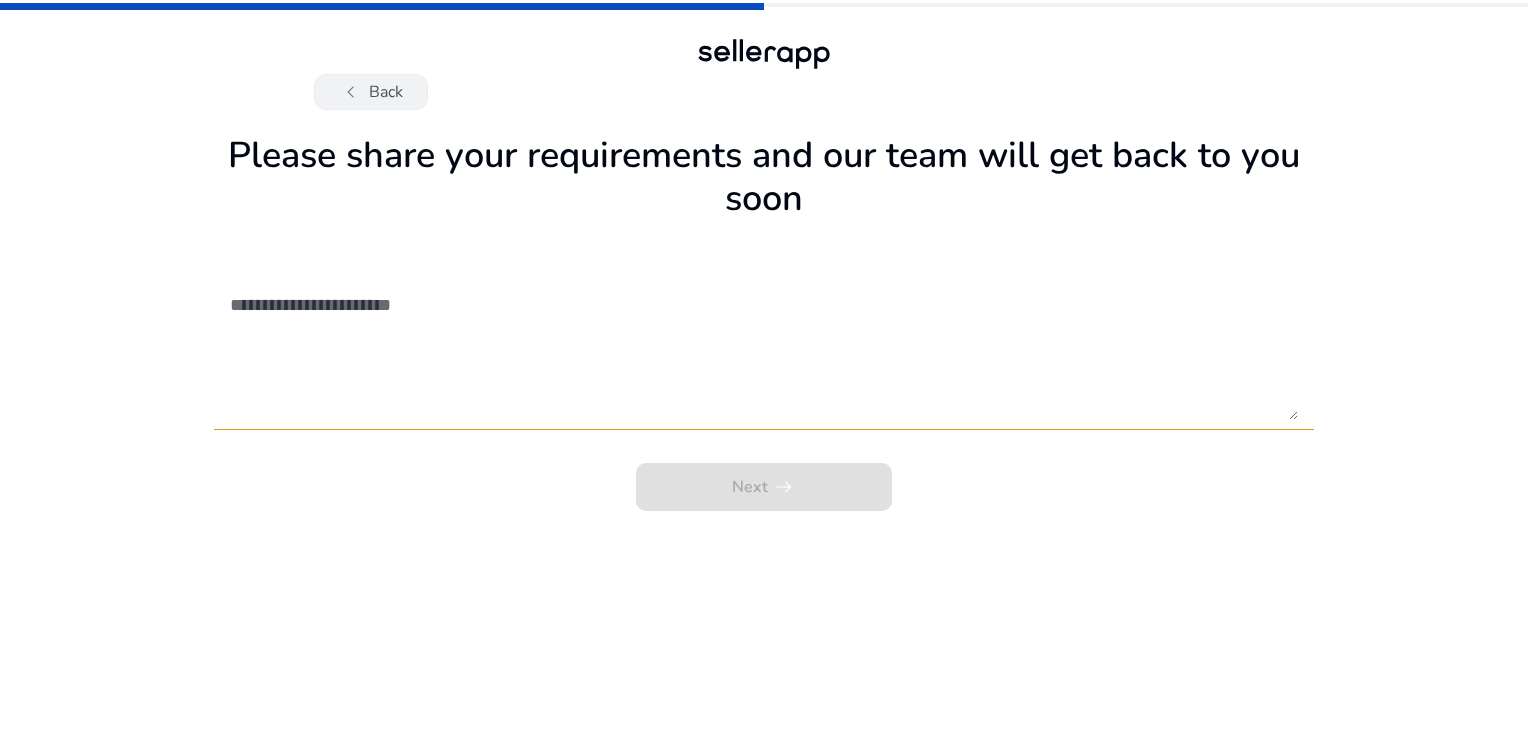 click on "chevron_left   Back" 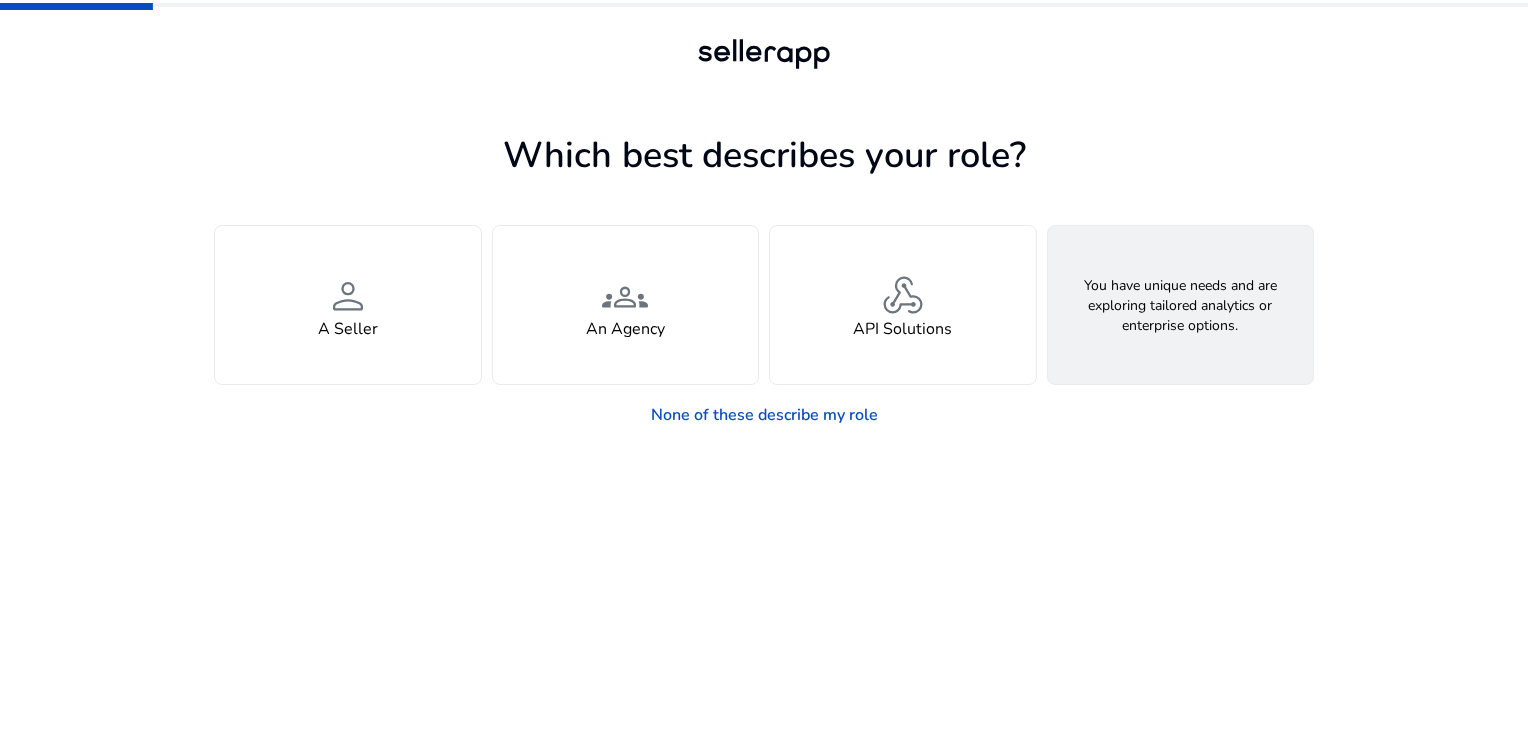 click on "feature_search" 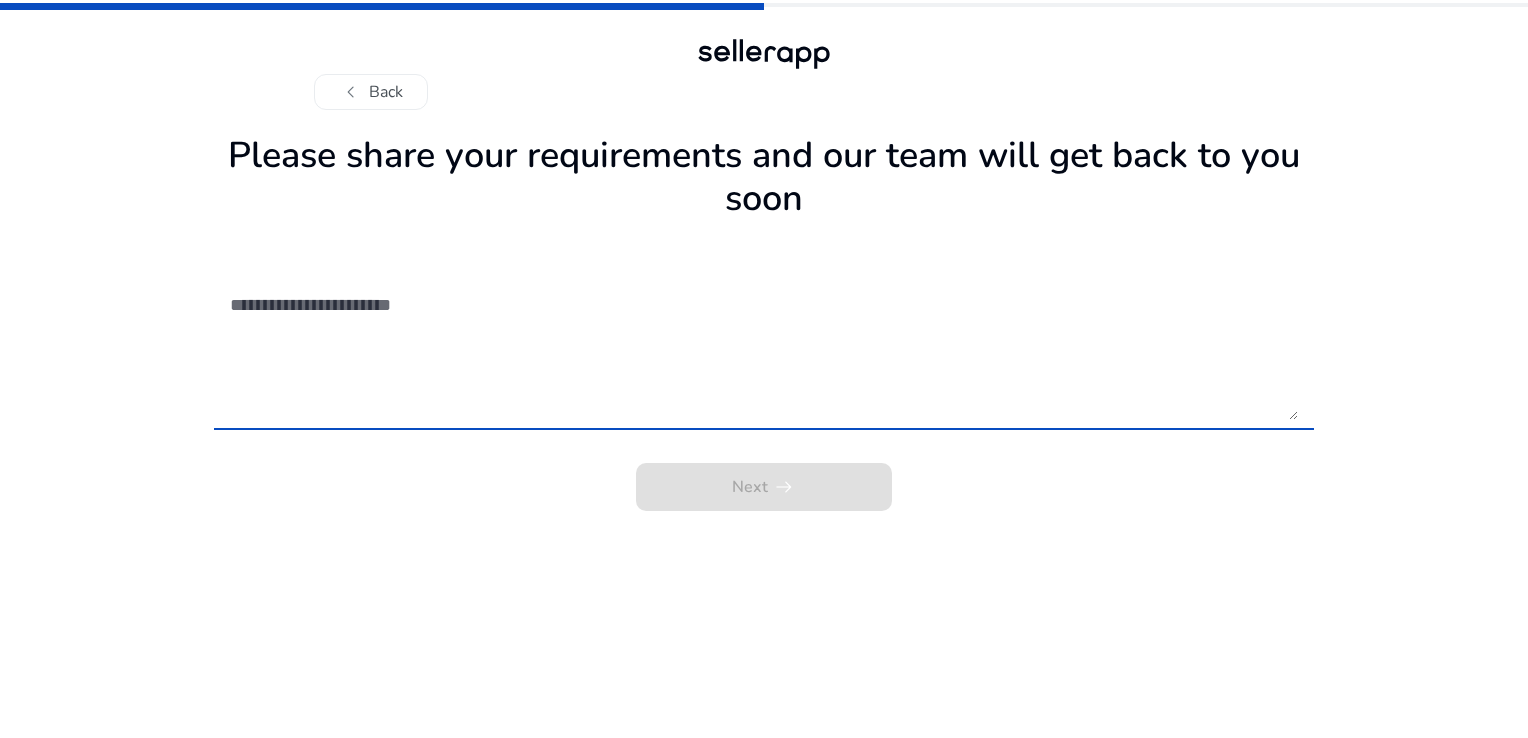 click at bounding box center [764, 349] 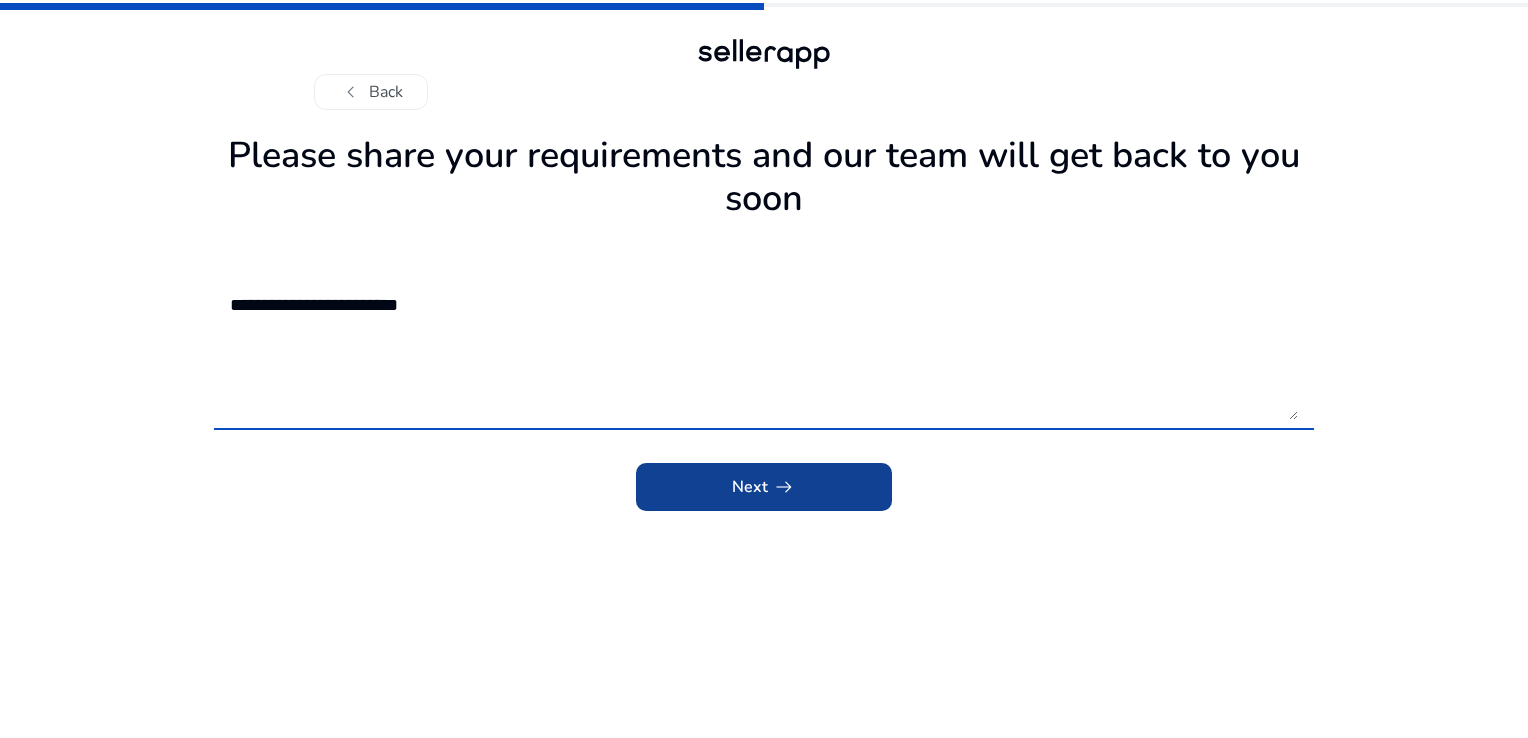 type on "**********" 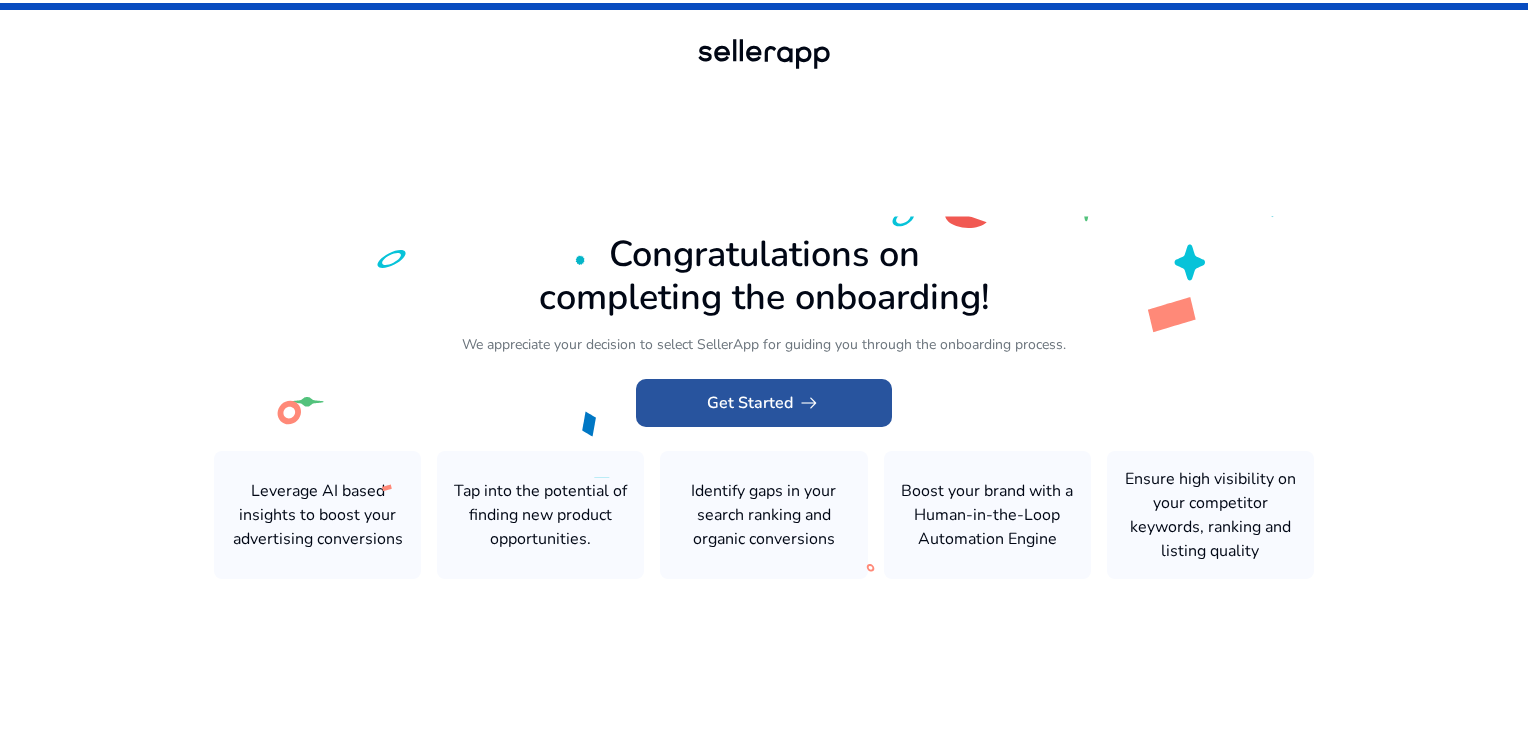 click on "arrow_right_alt" 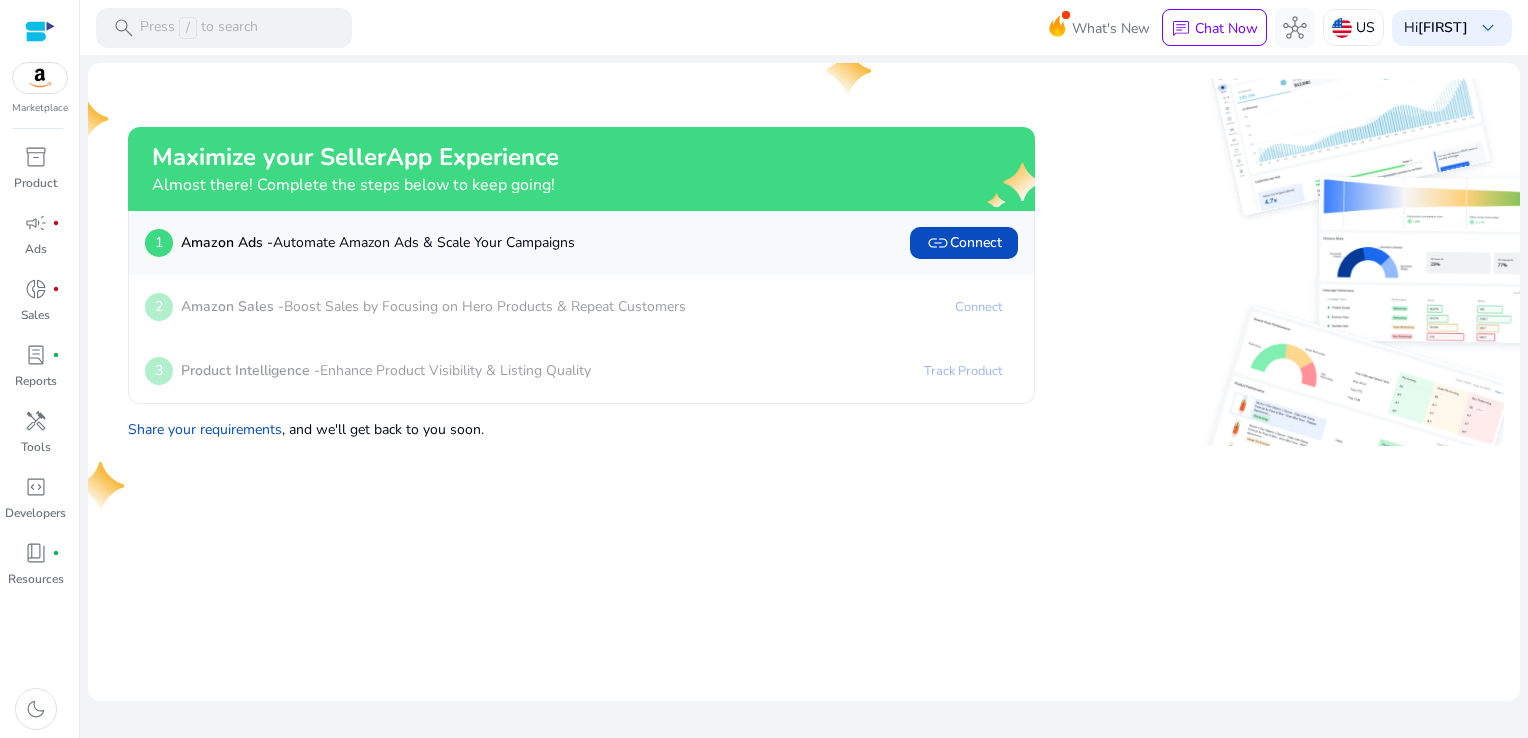 scroll, scrollTop: 0, scrollLeft: 0, axis: both 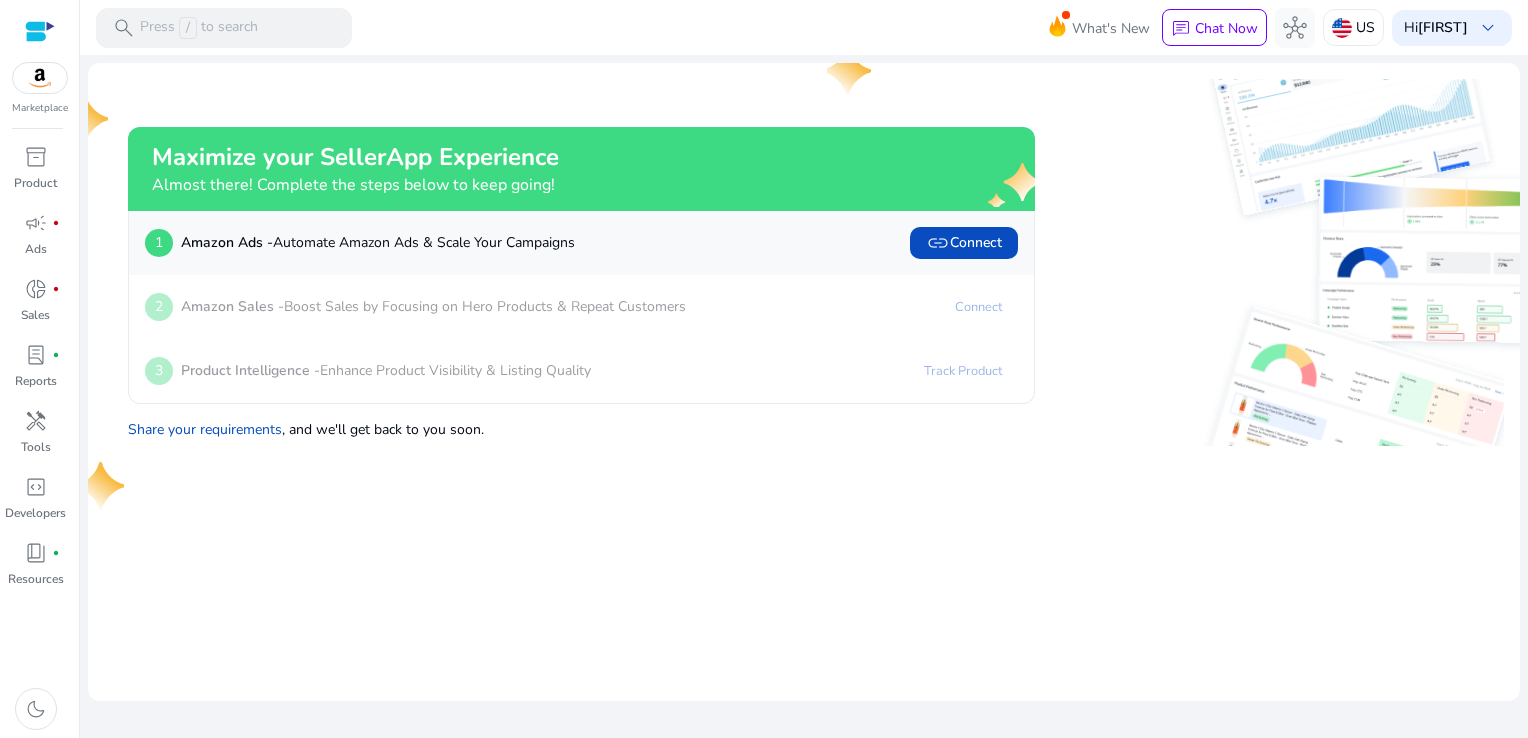 click on "Marketplace" at bounding box center (39, 58) 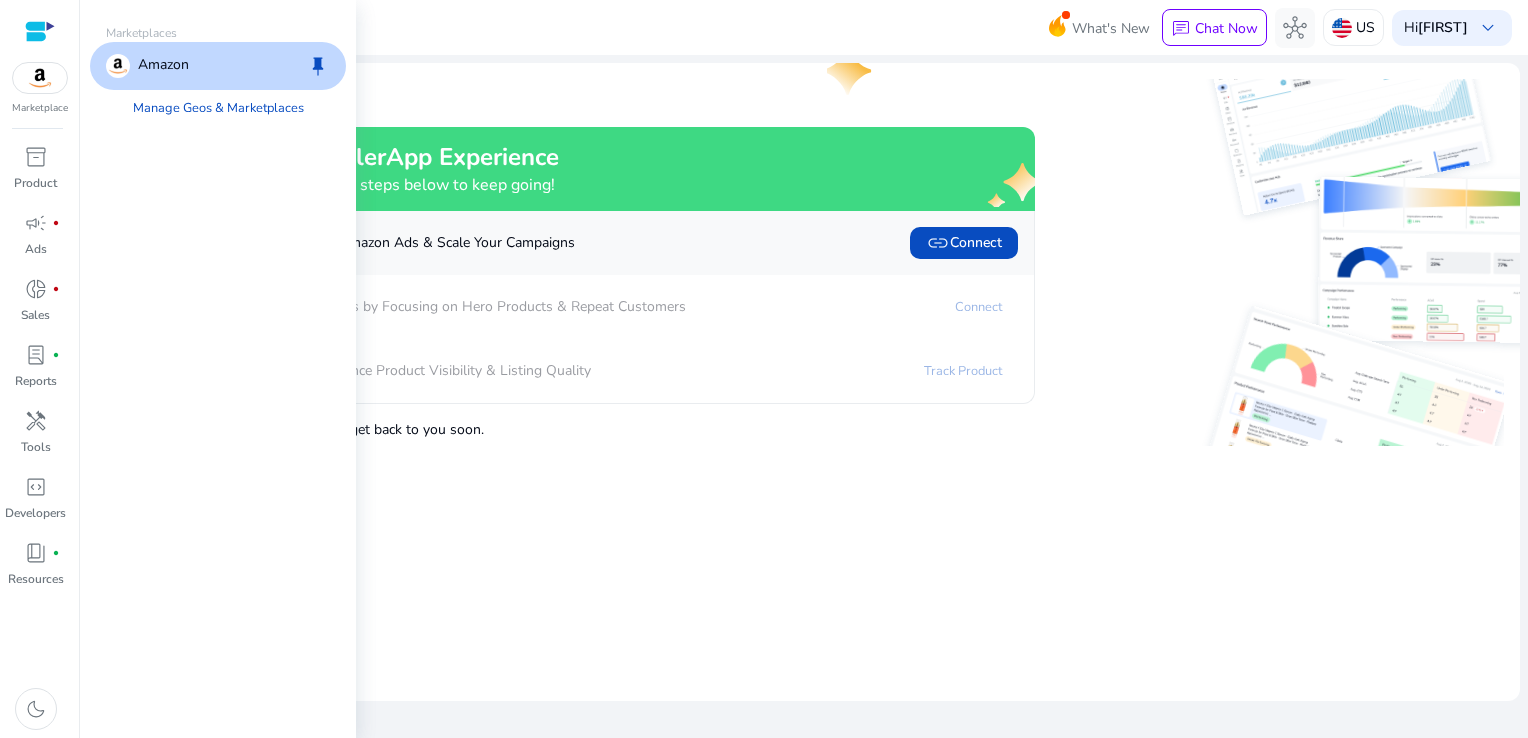 click at bounding box center (40, 78) 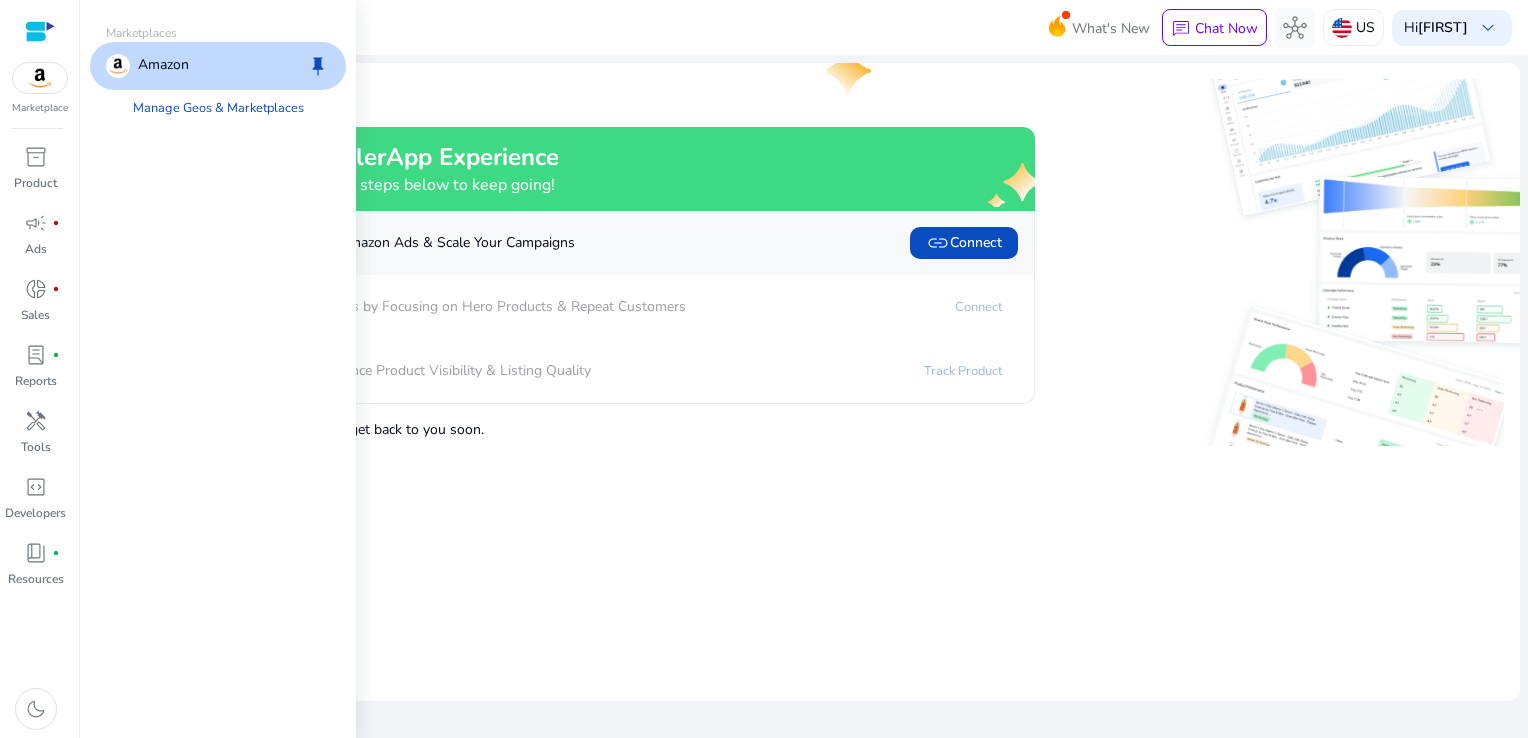 click at bounding box center (40, 78) 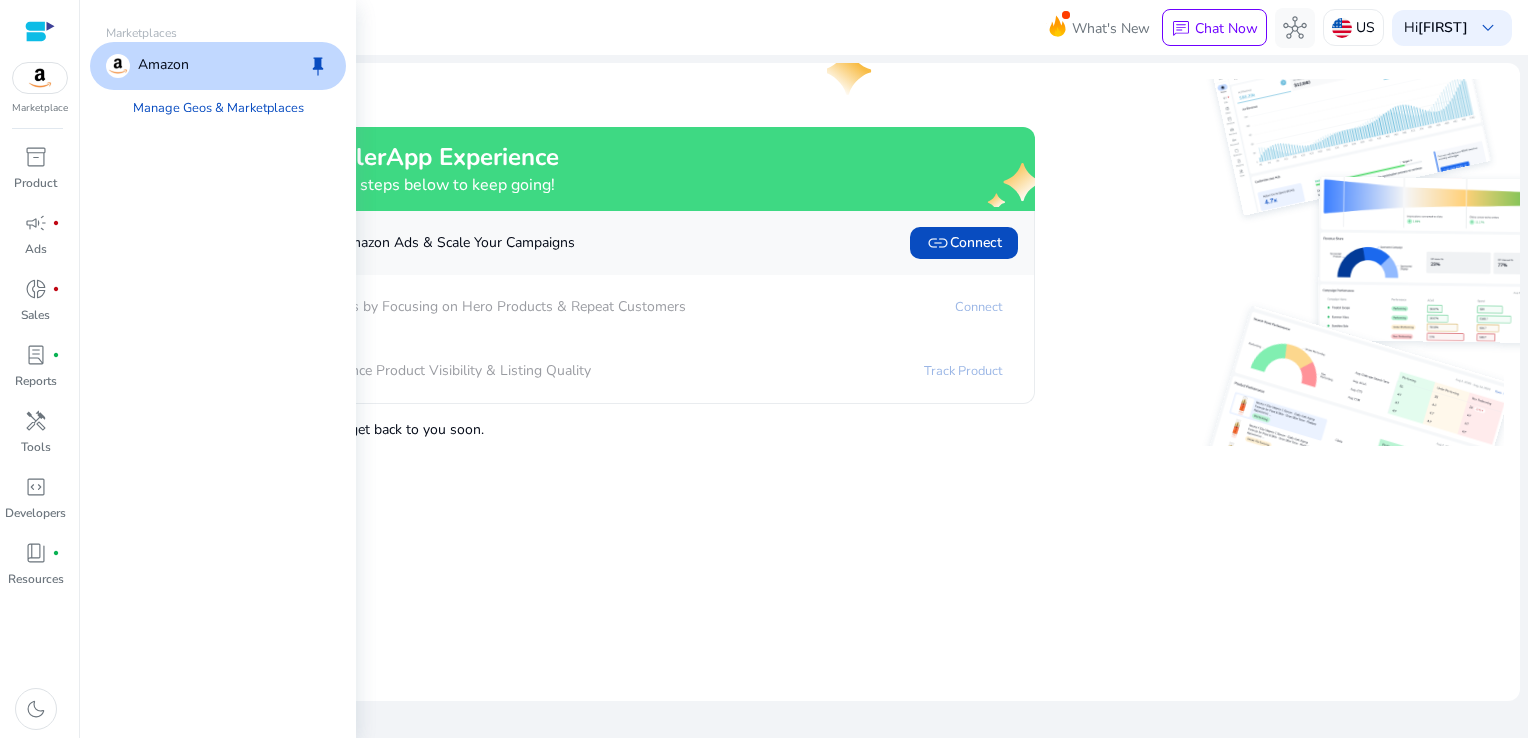 click on "Amazon   keep" at bounding box center [218, 66] 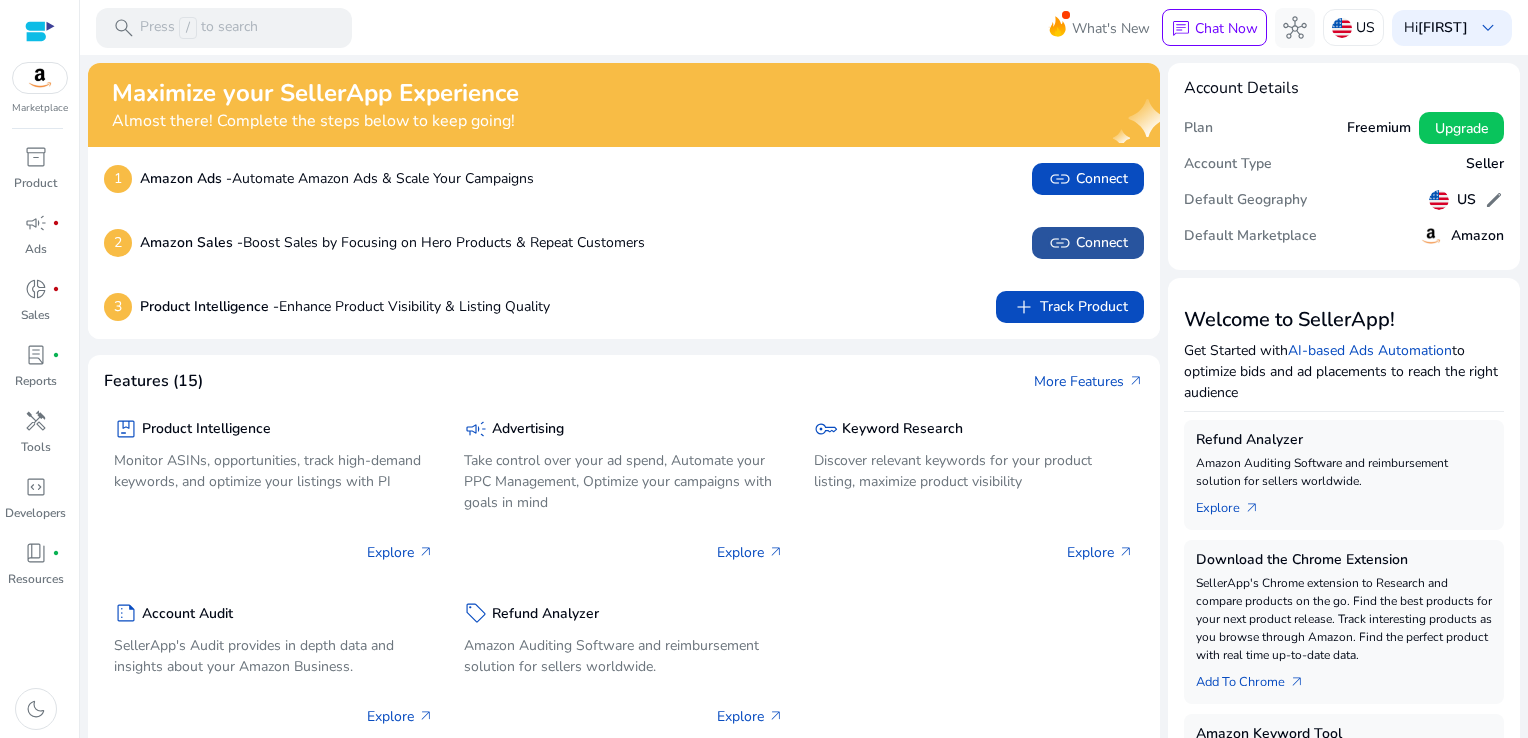 click on "link   Connect" 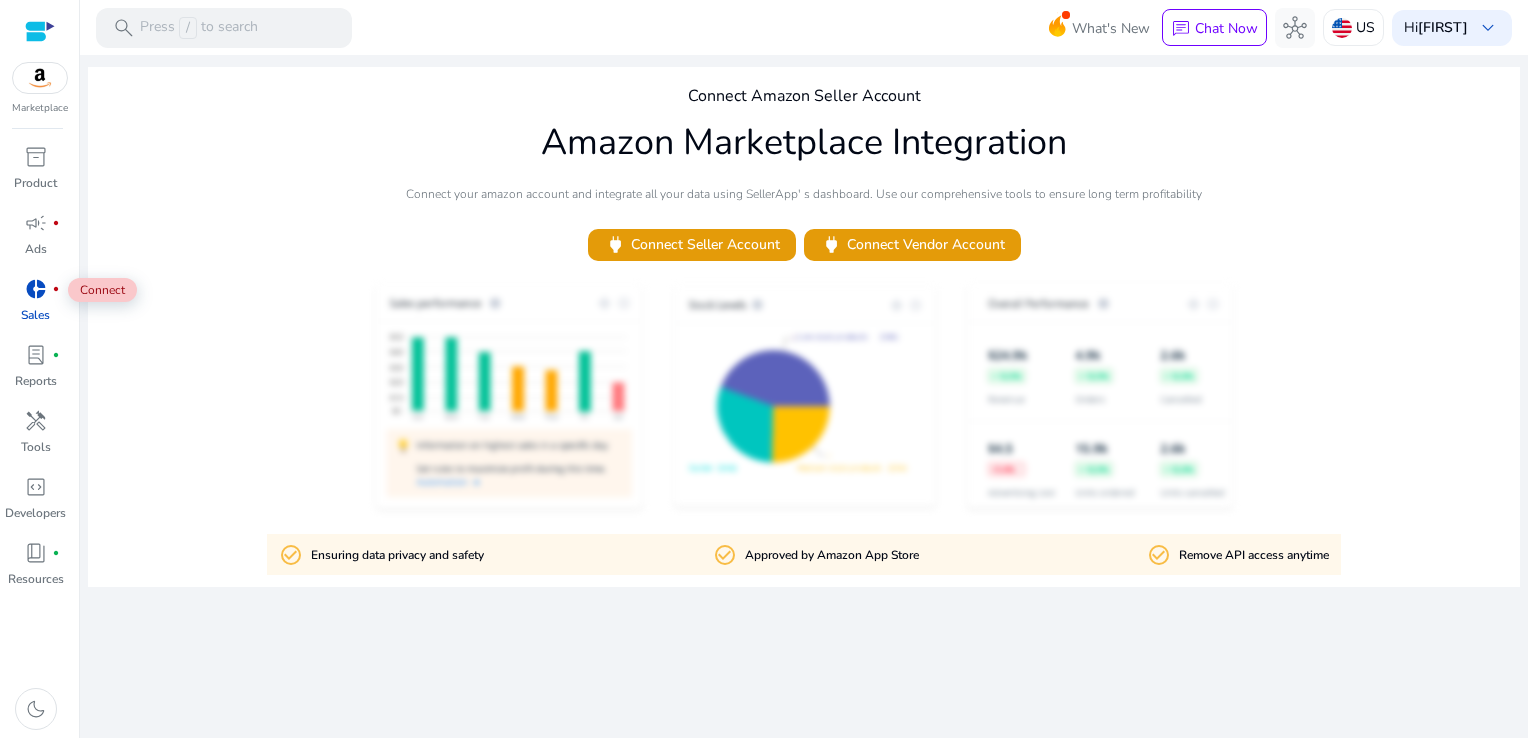 click on "donut_small" at bounding box center (36, 289) 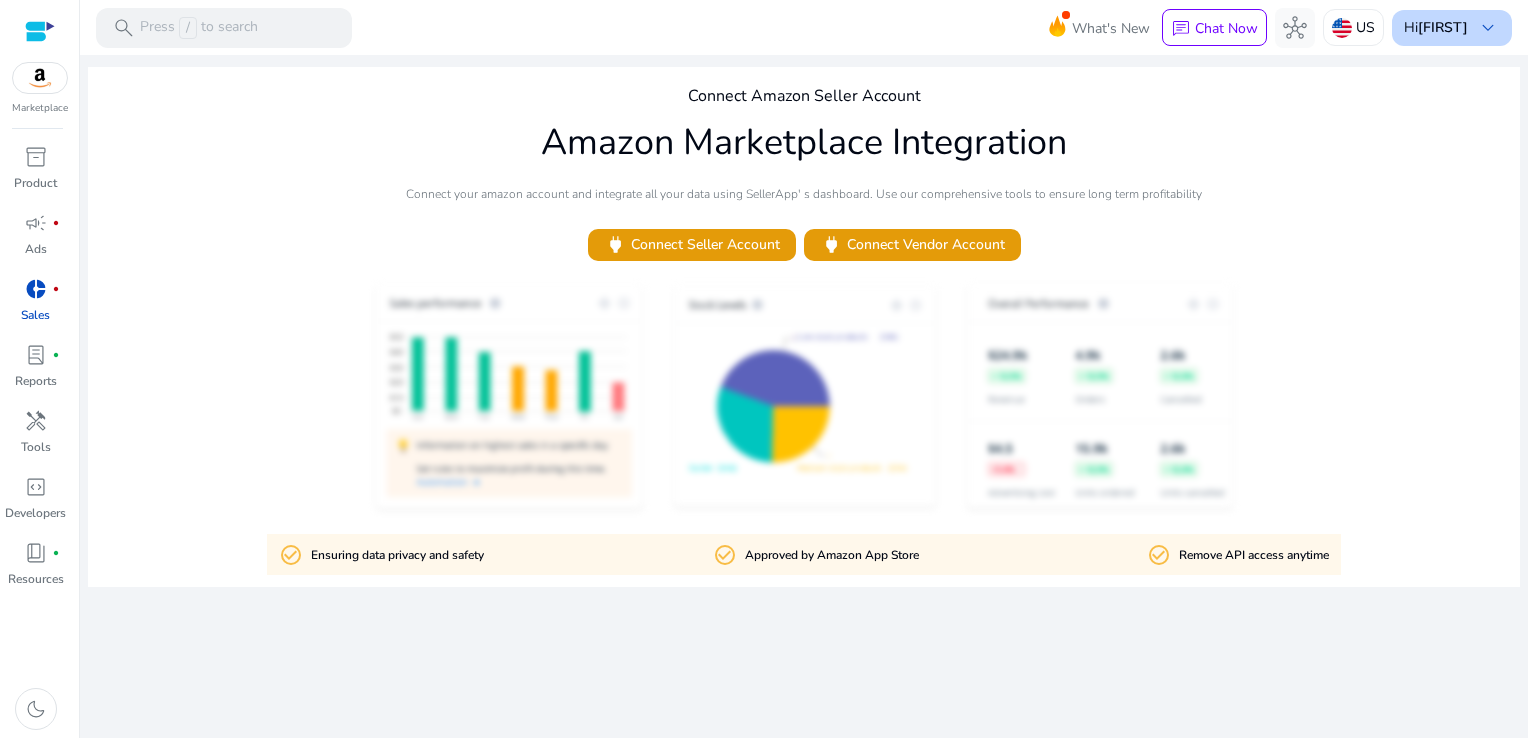 click on "Hi [NAME] keyboard_arrow_down" at bounding box center [1452, 28] 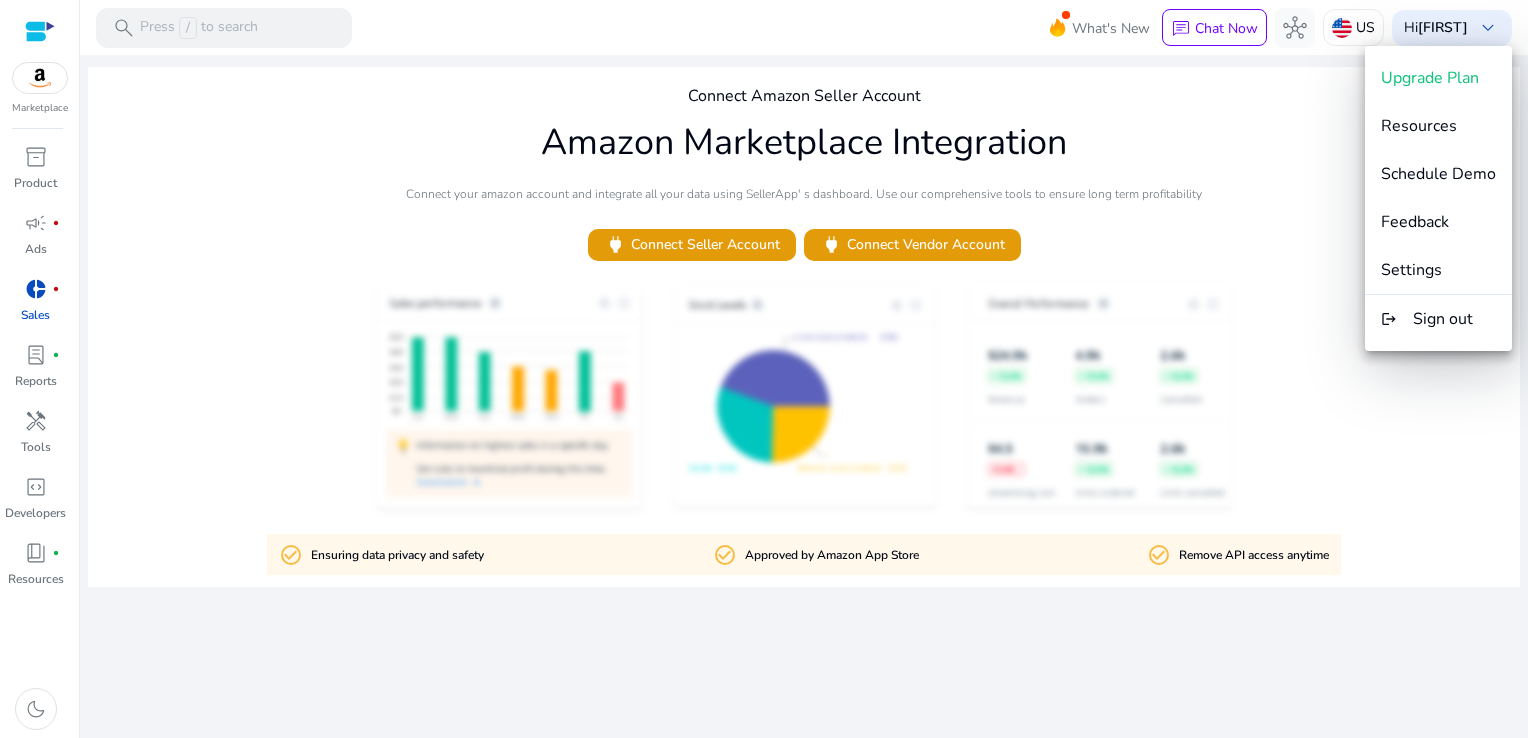 click at bounding box center [764, 369] 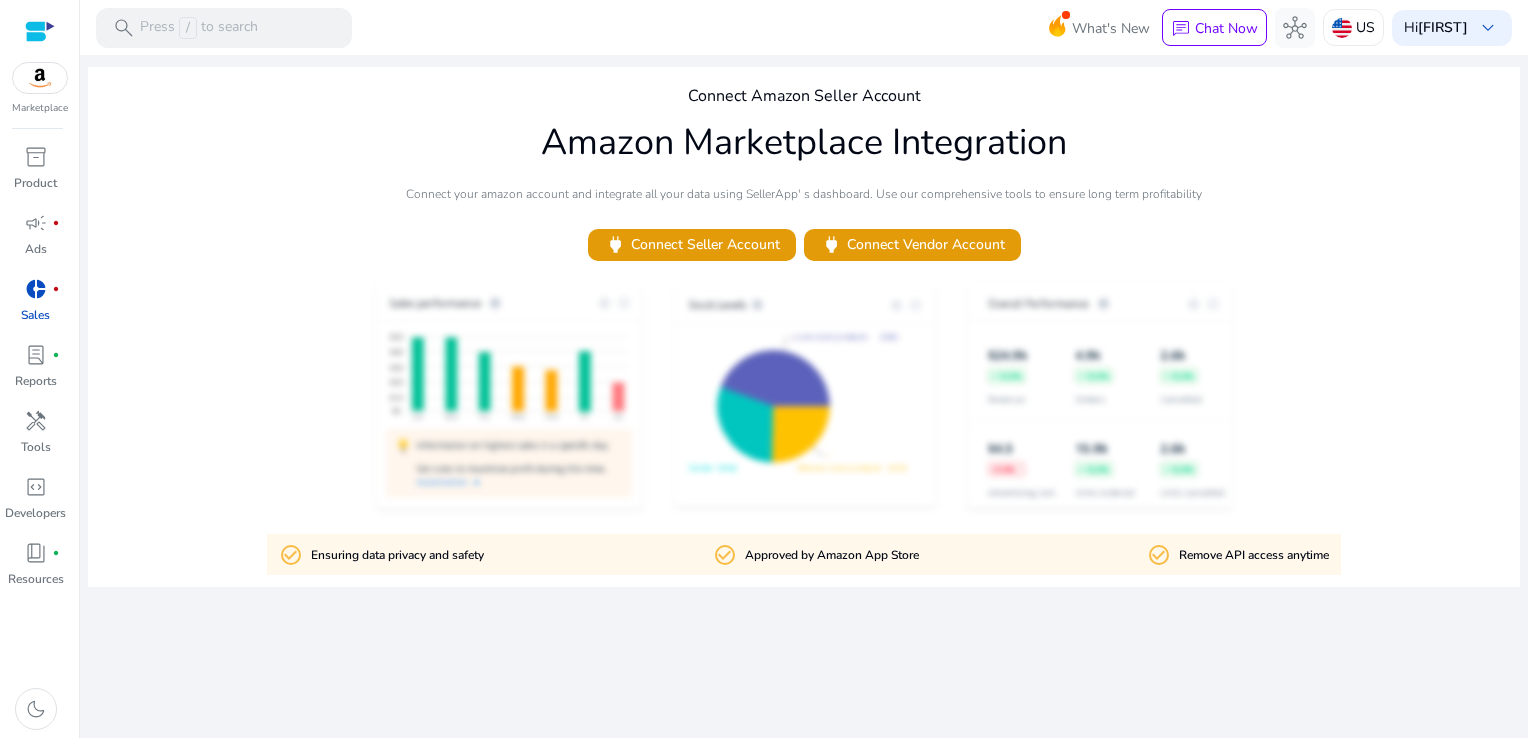 click at bounding box center [40, 31] 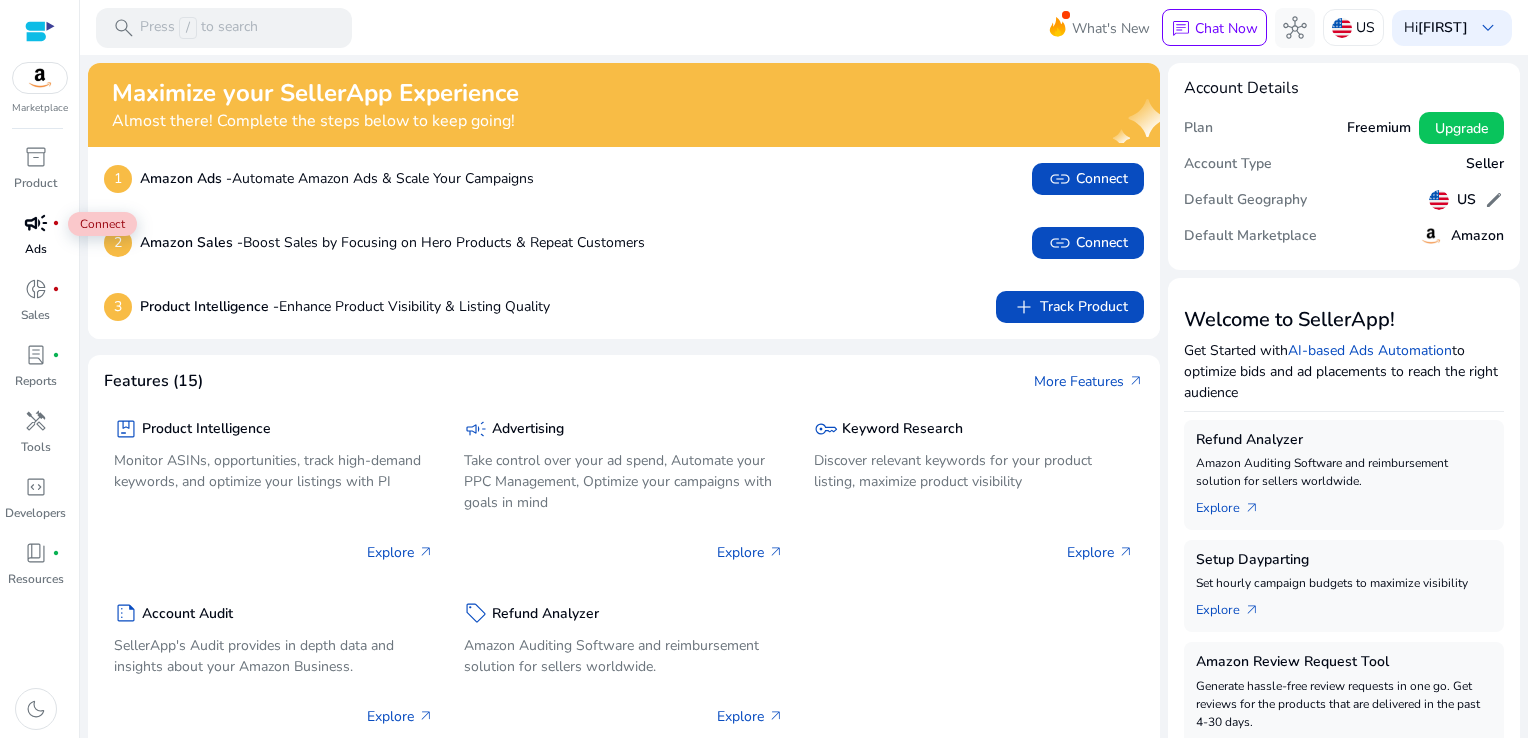 click on "campaign" at bounding box center [36, 223] 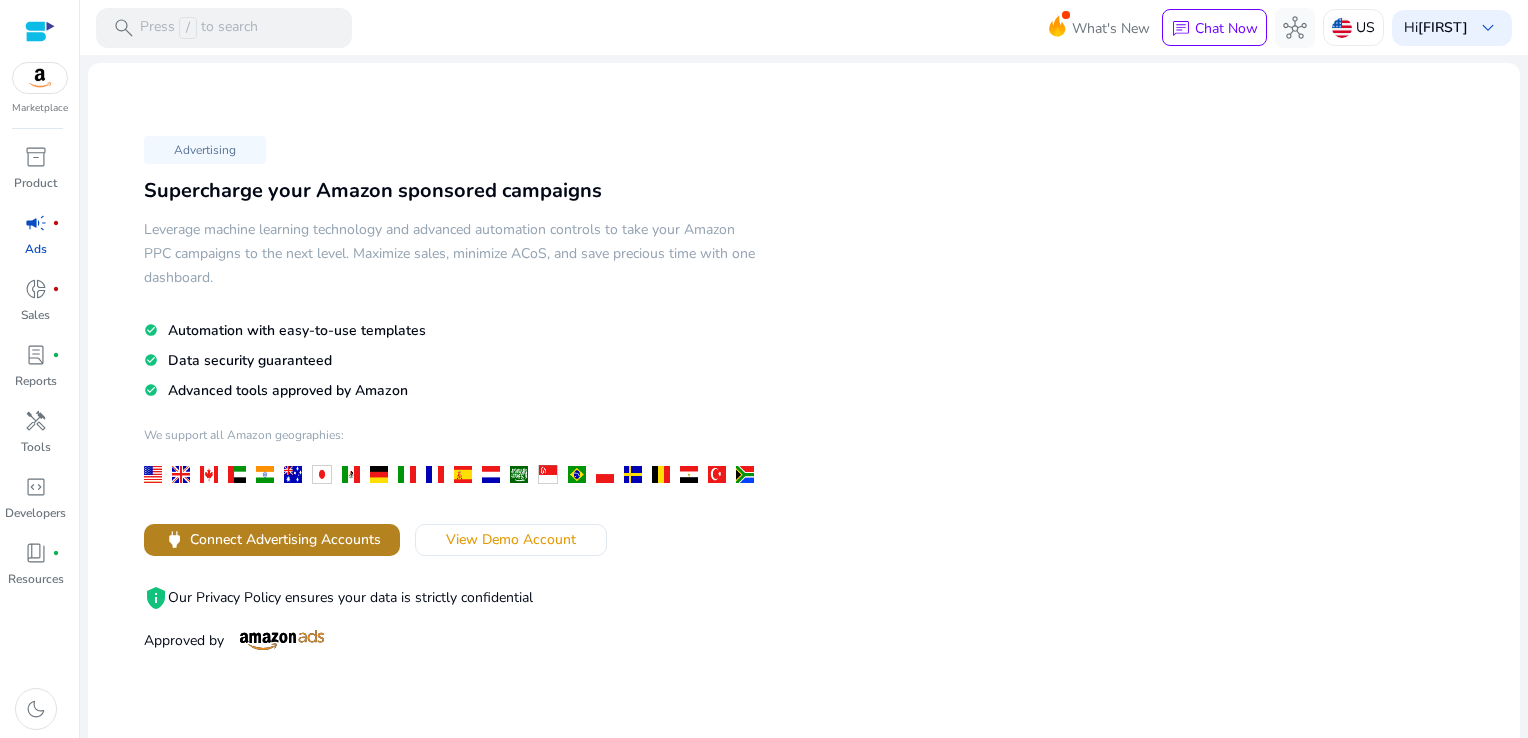 click on "Connect Advertising Accounts" 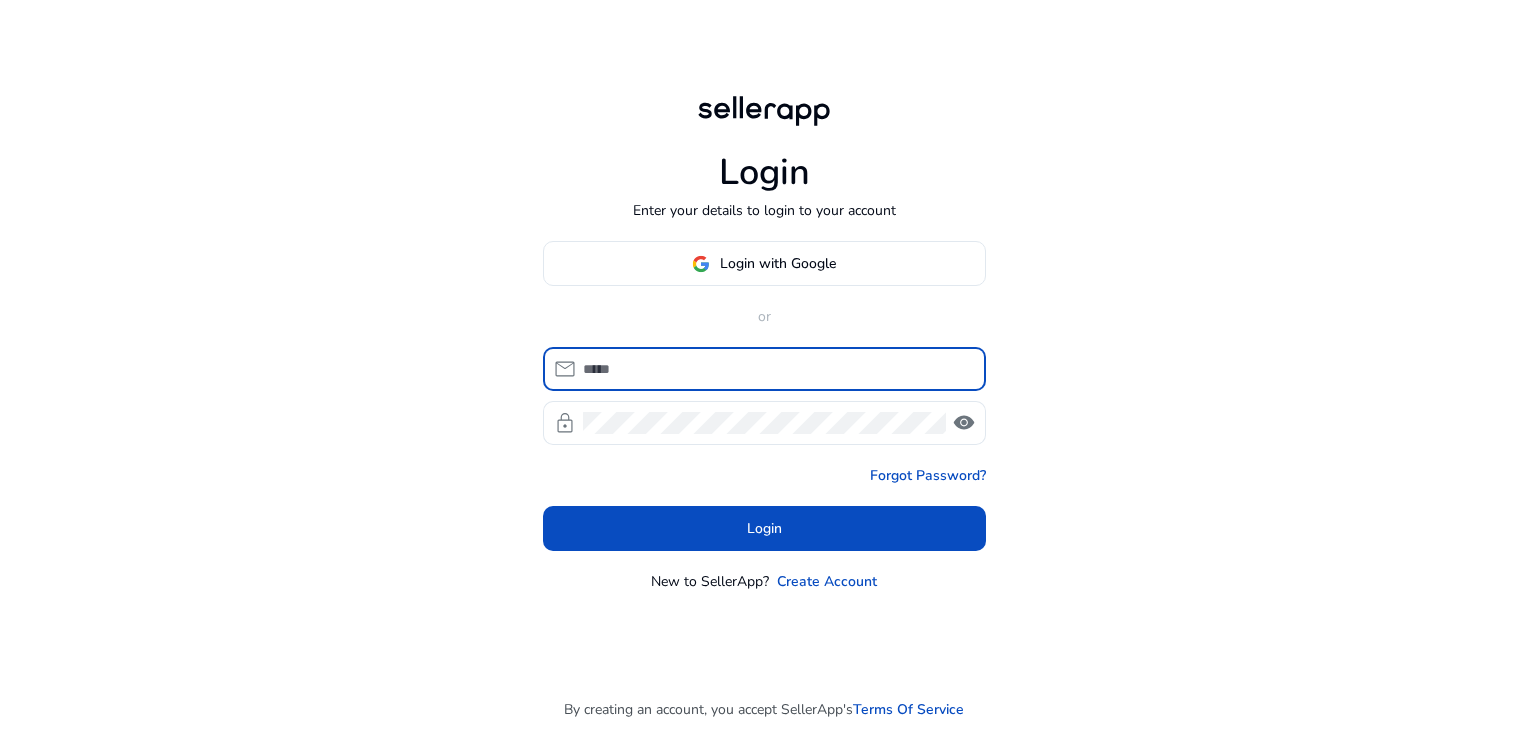 scroll, scrollTop: 0, scrollLeft: 0, axis: both 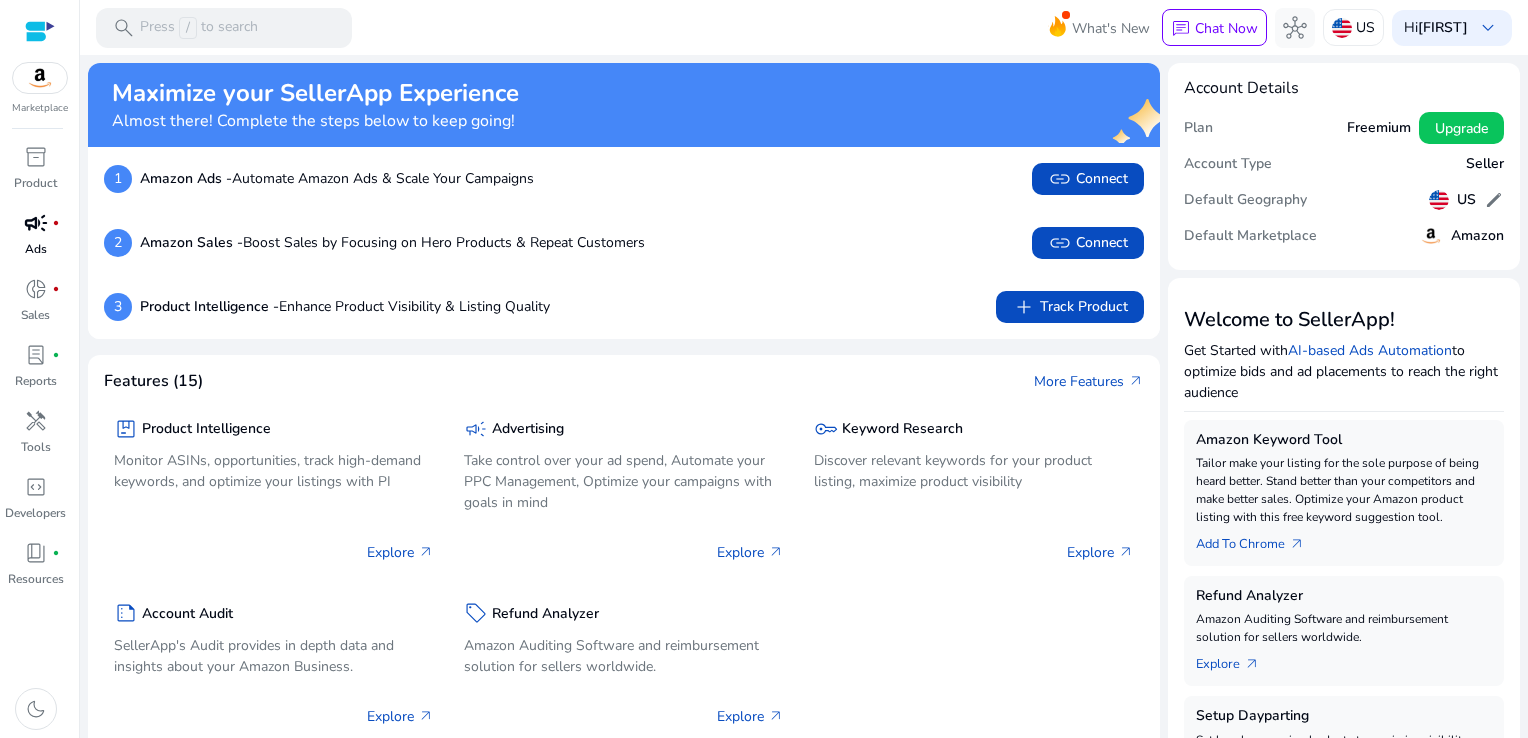 click on "Ads" at bounding box center [36, 249] 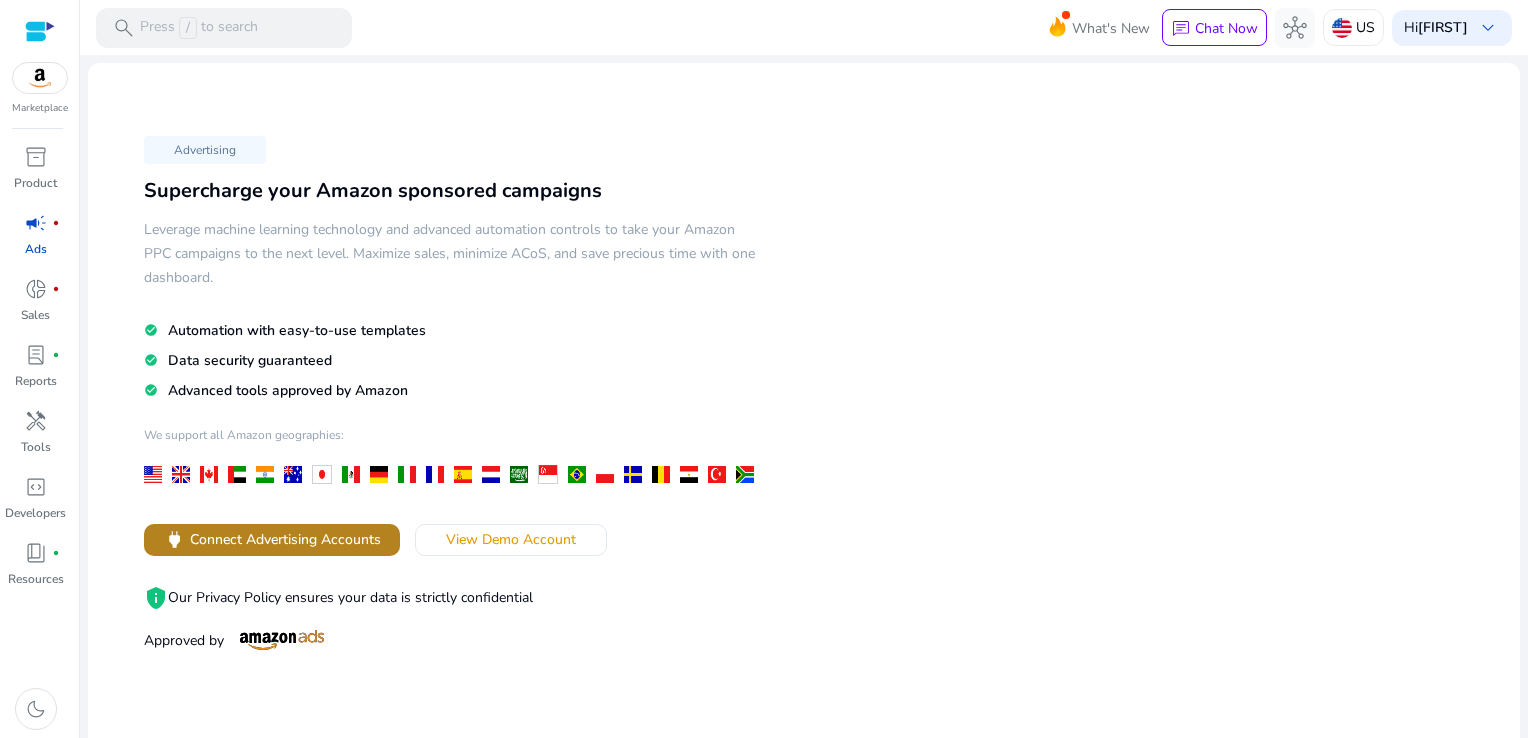 click on "Connect Advertising Accounts" 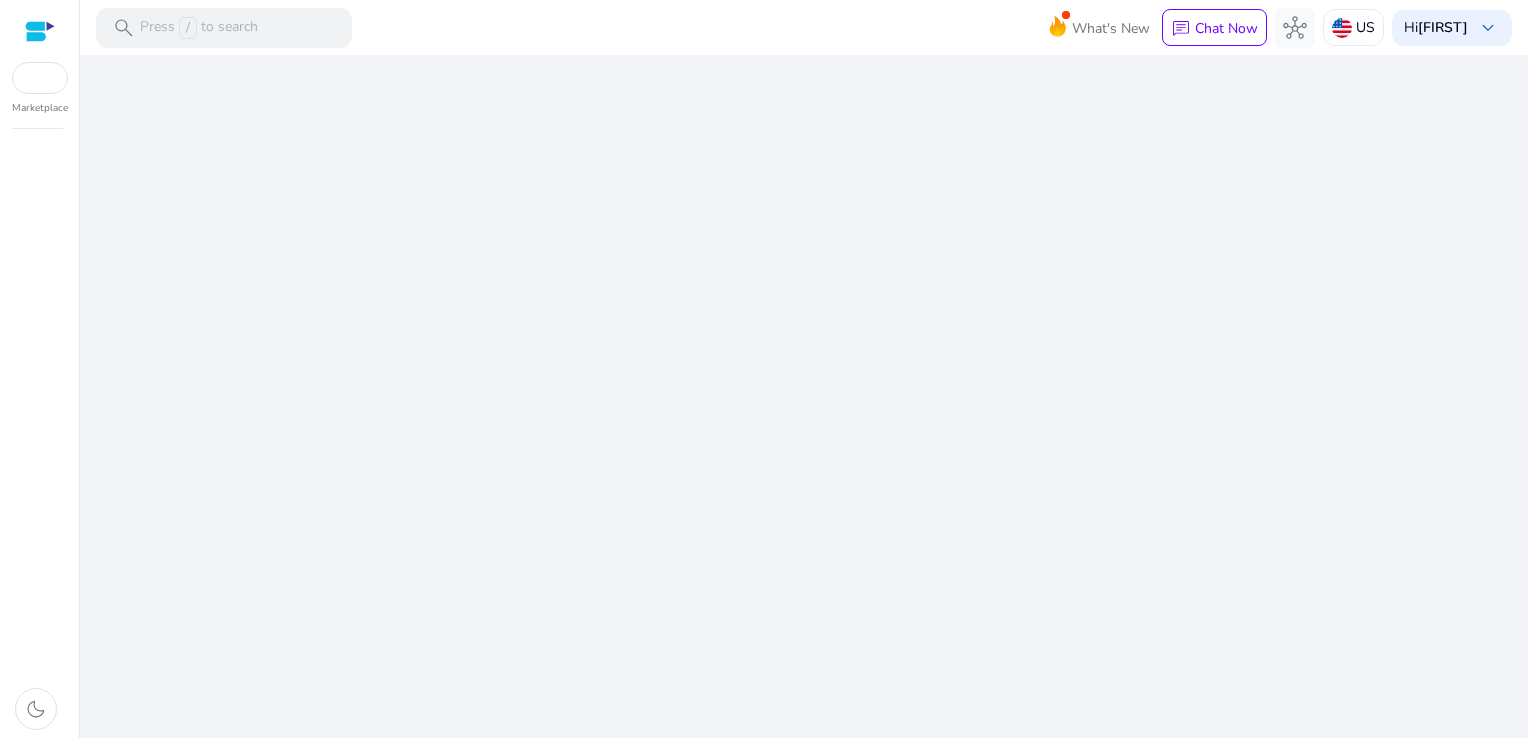 scroll, scrollTop: 0, scrollLeft: 0, axis: both 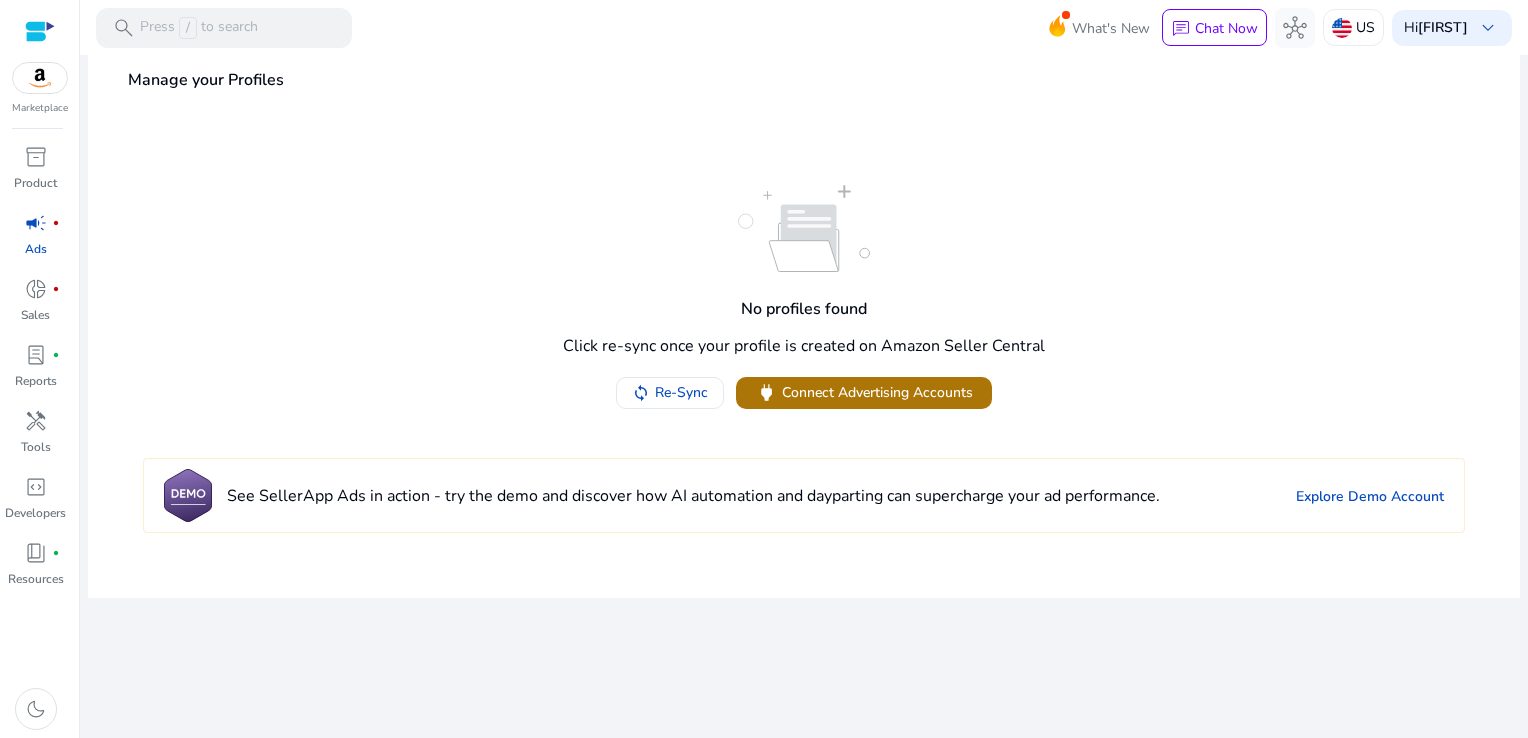 click on "Connect Advertising Accounts" 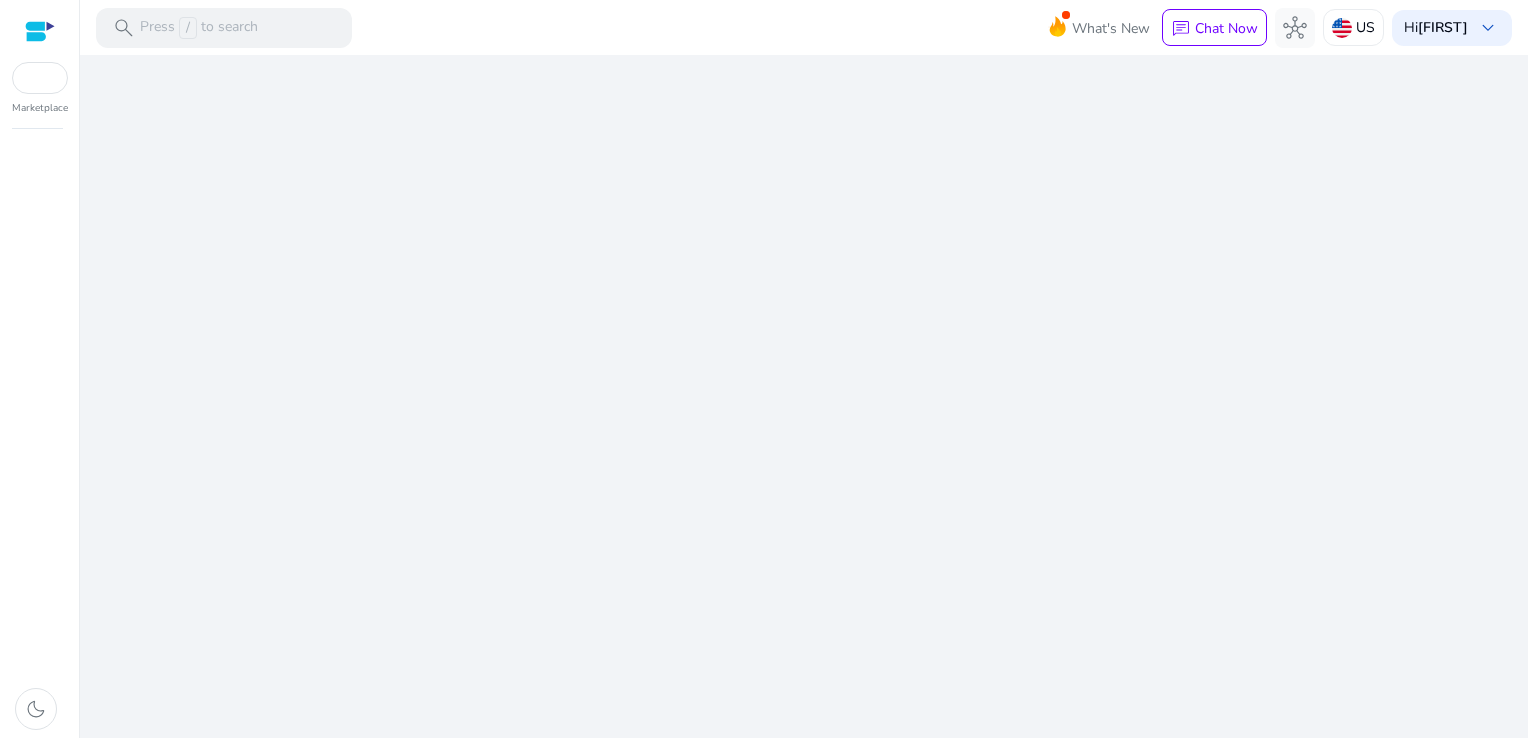 scroll, scrollTop: 0, scrollLeft: 0, axis: both 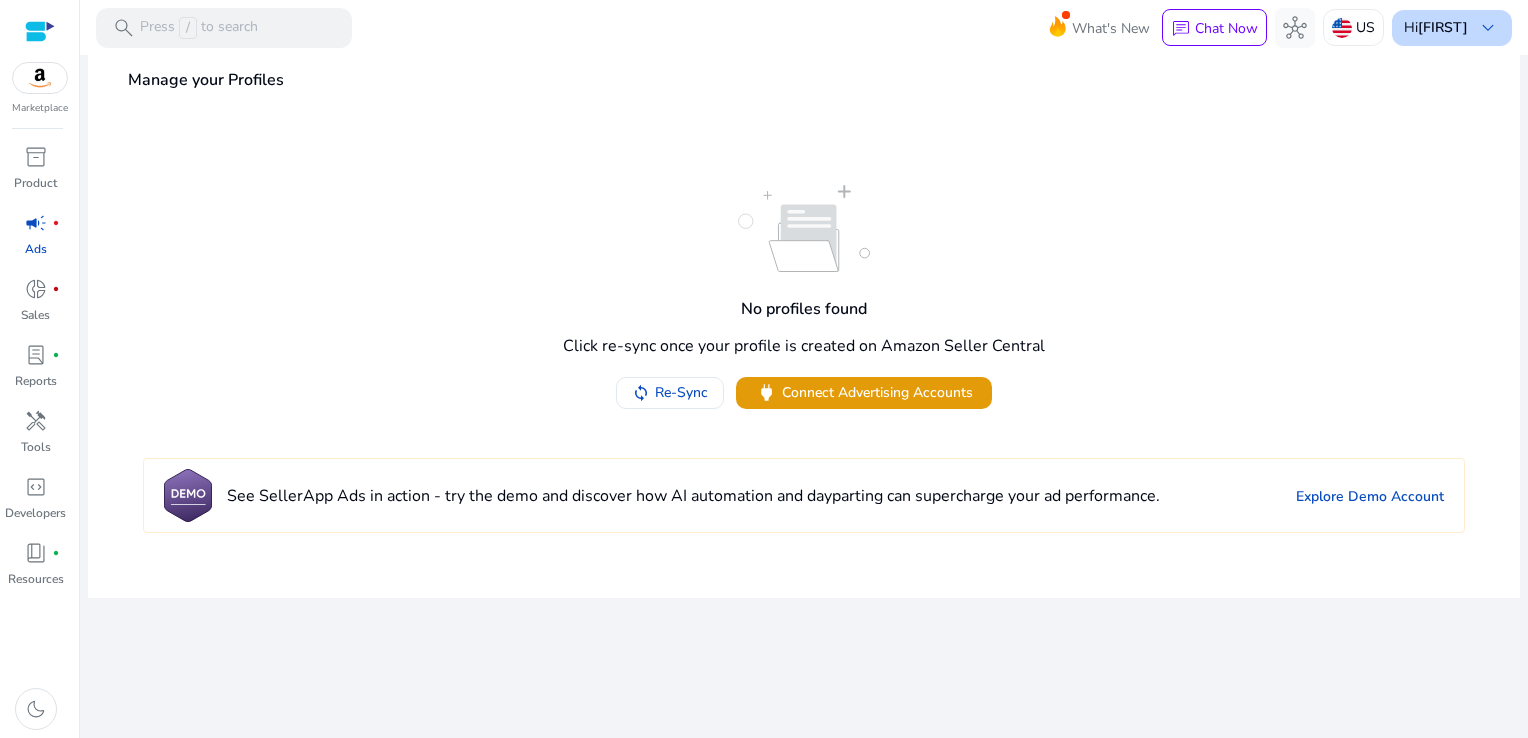 click on "keyboard_arrow_down" at bounding box center (1488, 28) 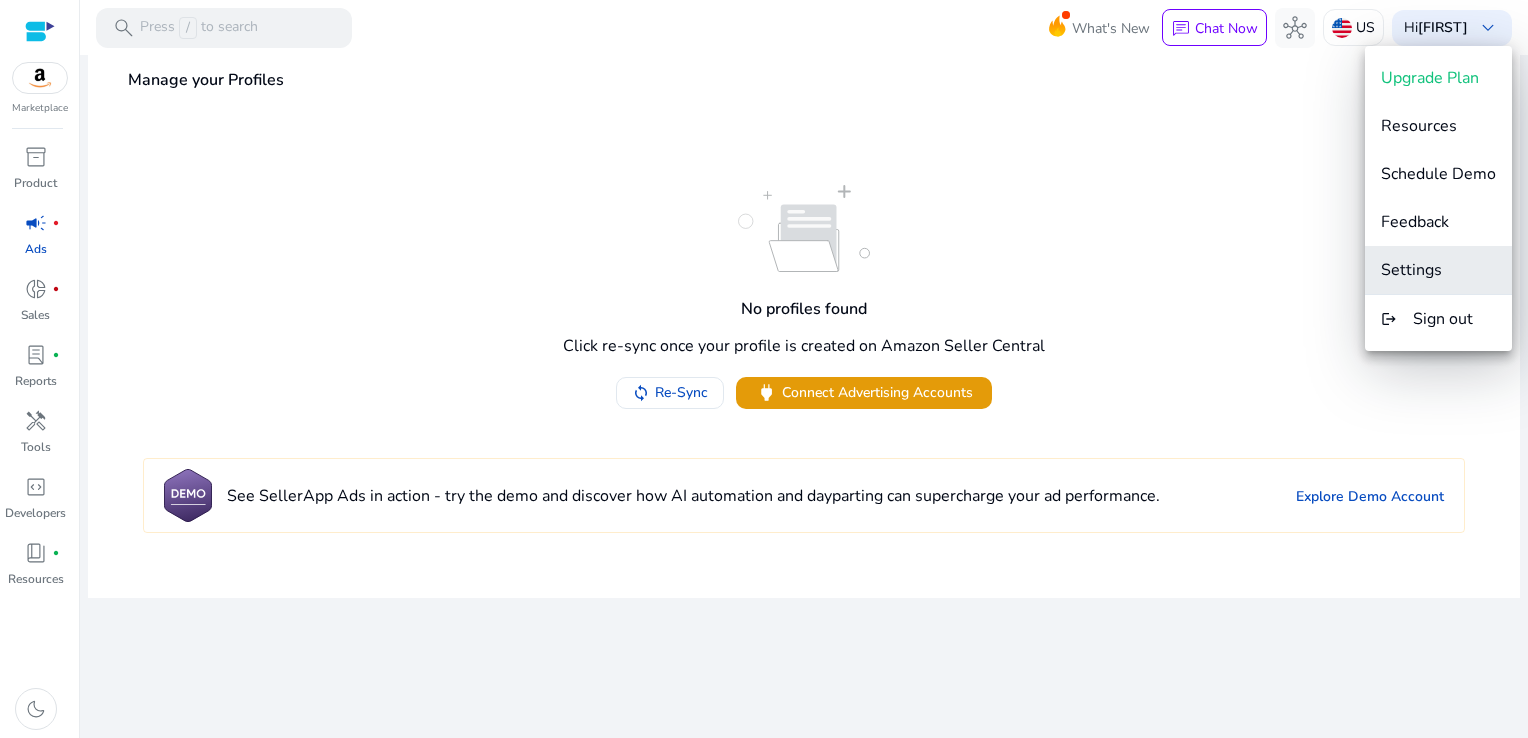 click on "Settings" at bounding box center [1411, 270] 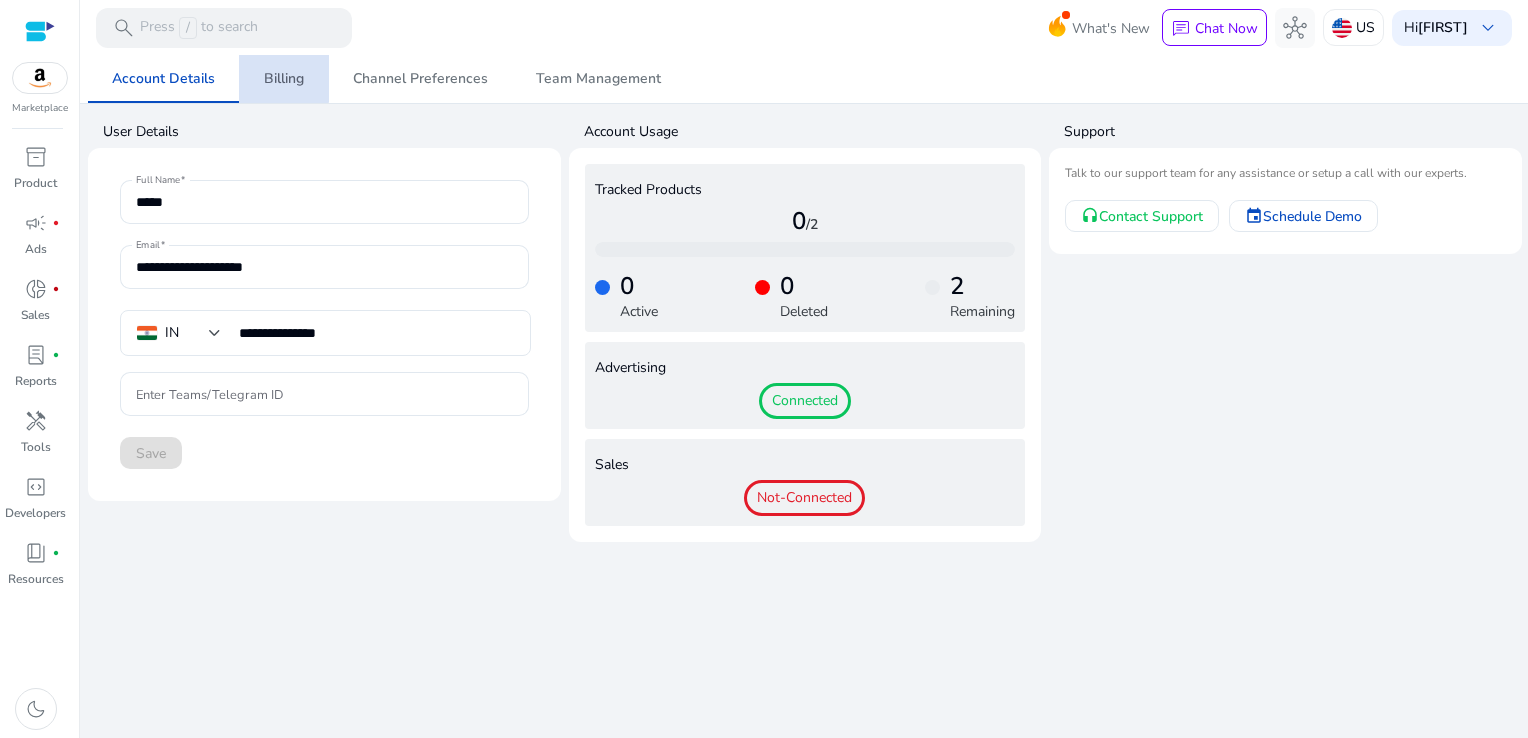 click on "Billing" at bounding box center (284, 79) 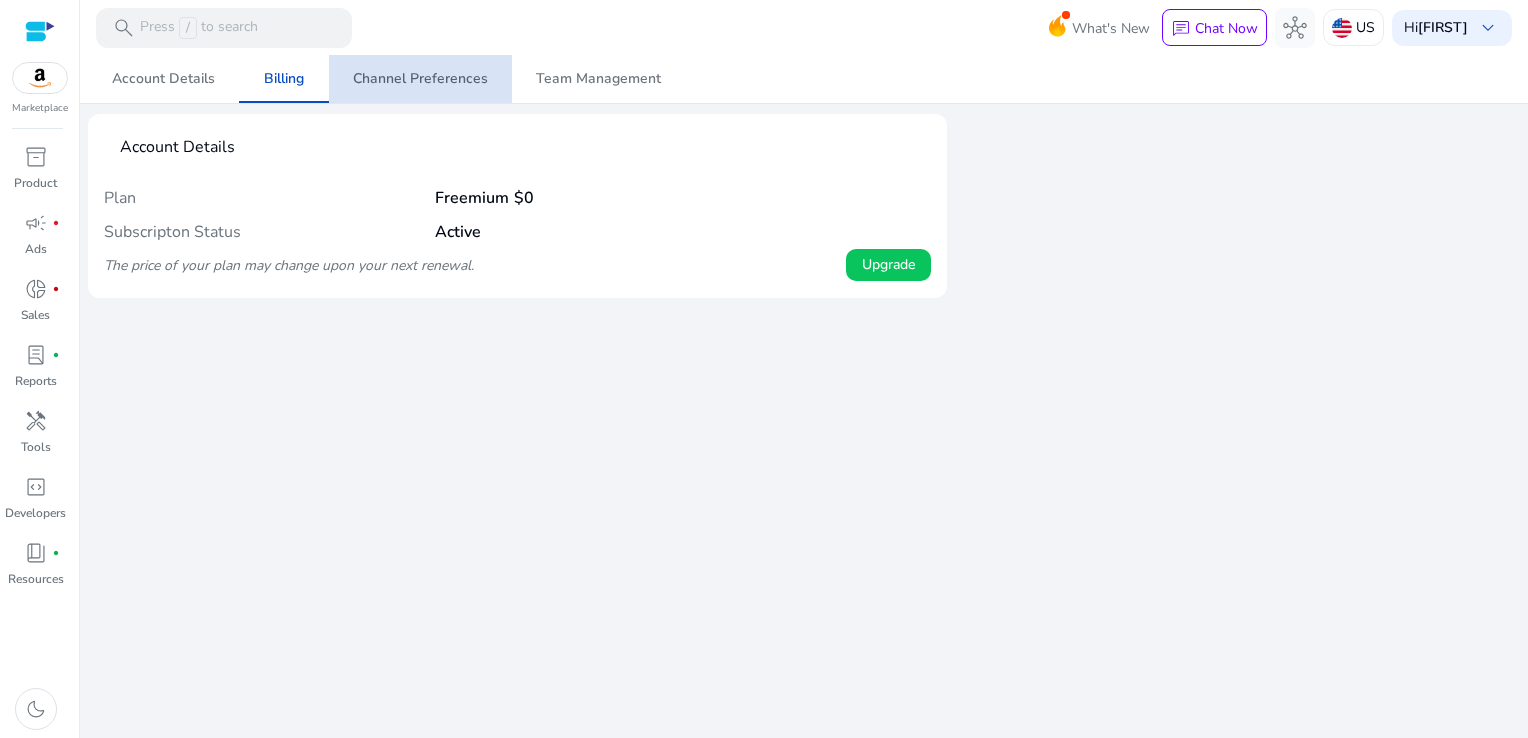 click on "Channel Preferences" at bounding box center [420, 79] 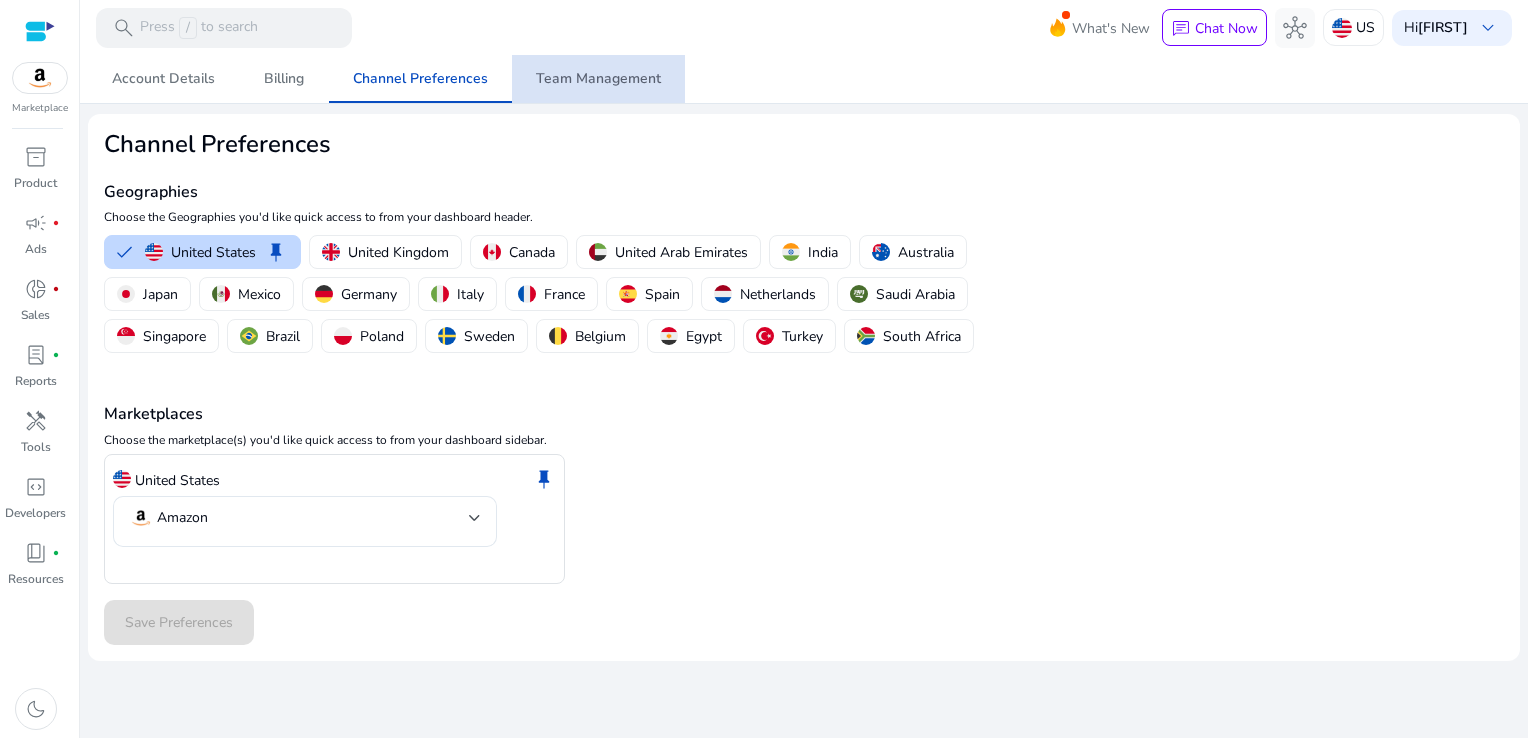 click on "Team Management" at bounding box center [598, 79] 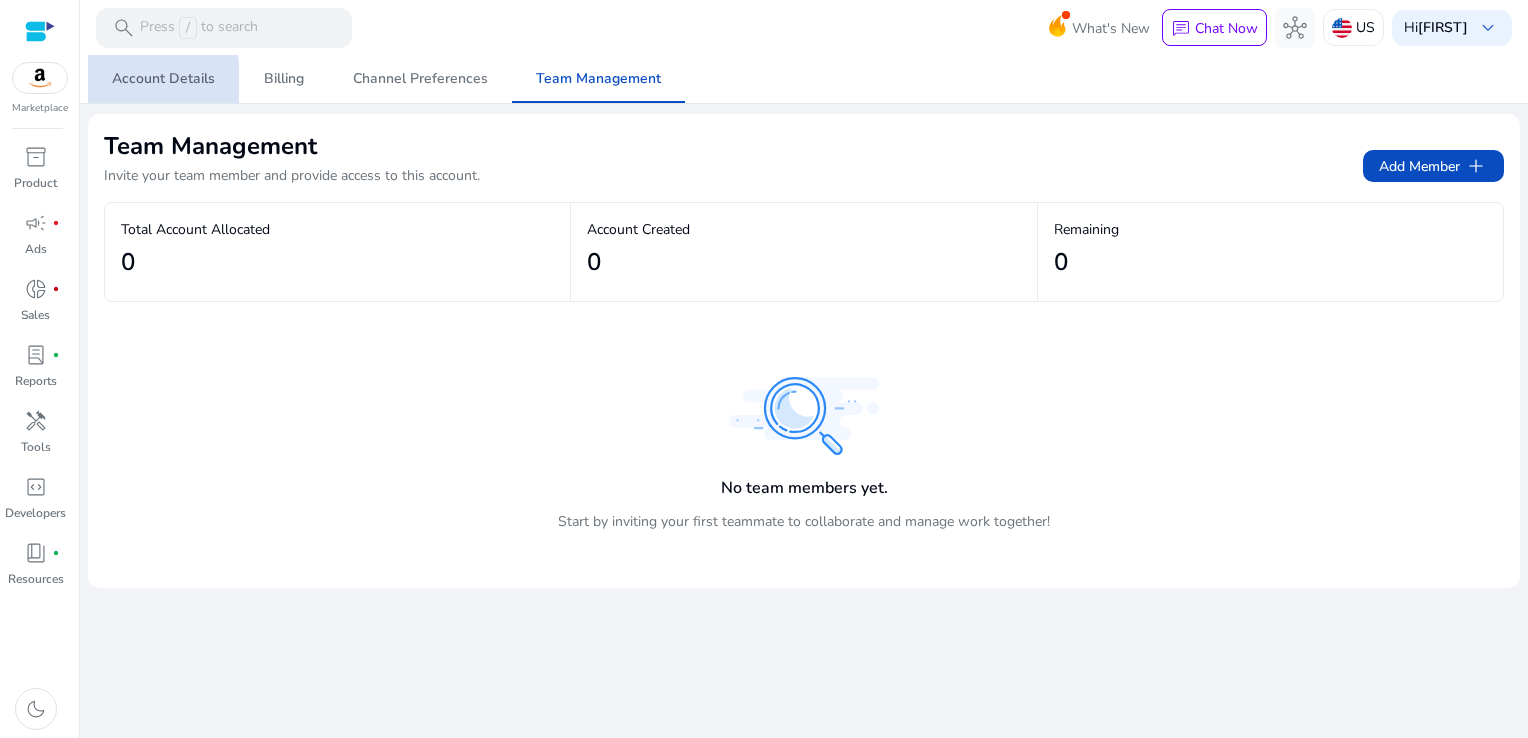 click on "Account Details" at bounding box center (163, 79) 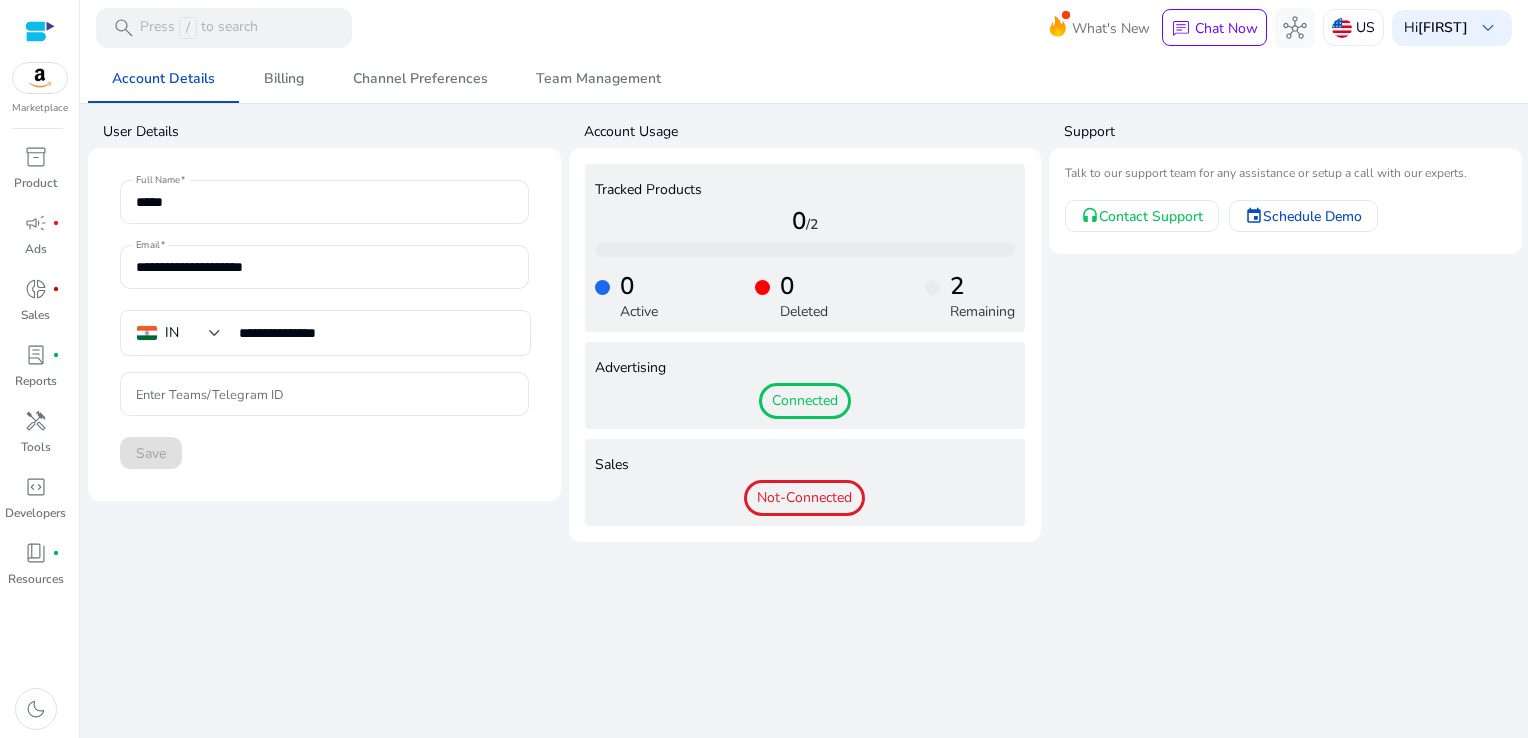 click on "Connected" 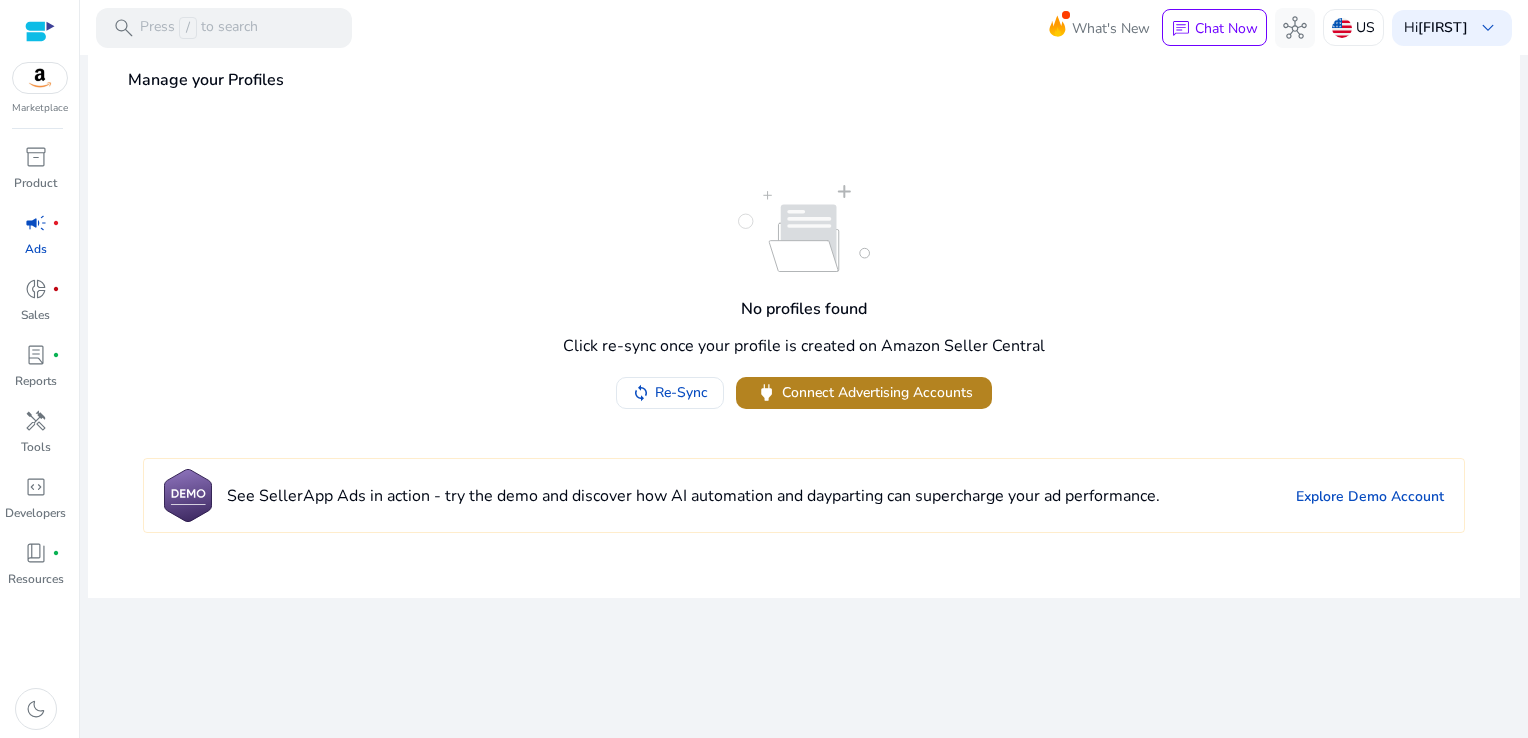 click on "Connect Advertising Accounts" 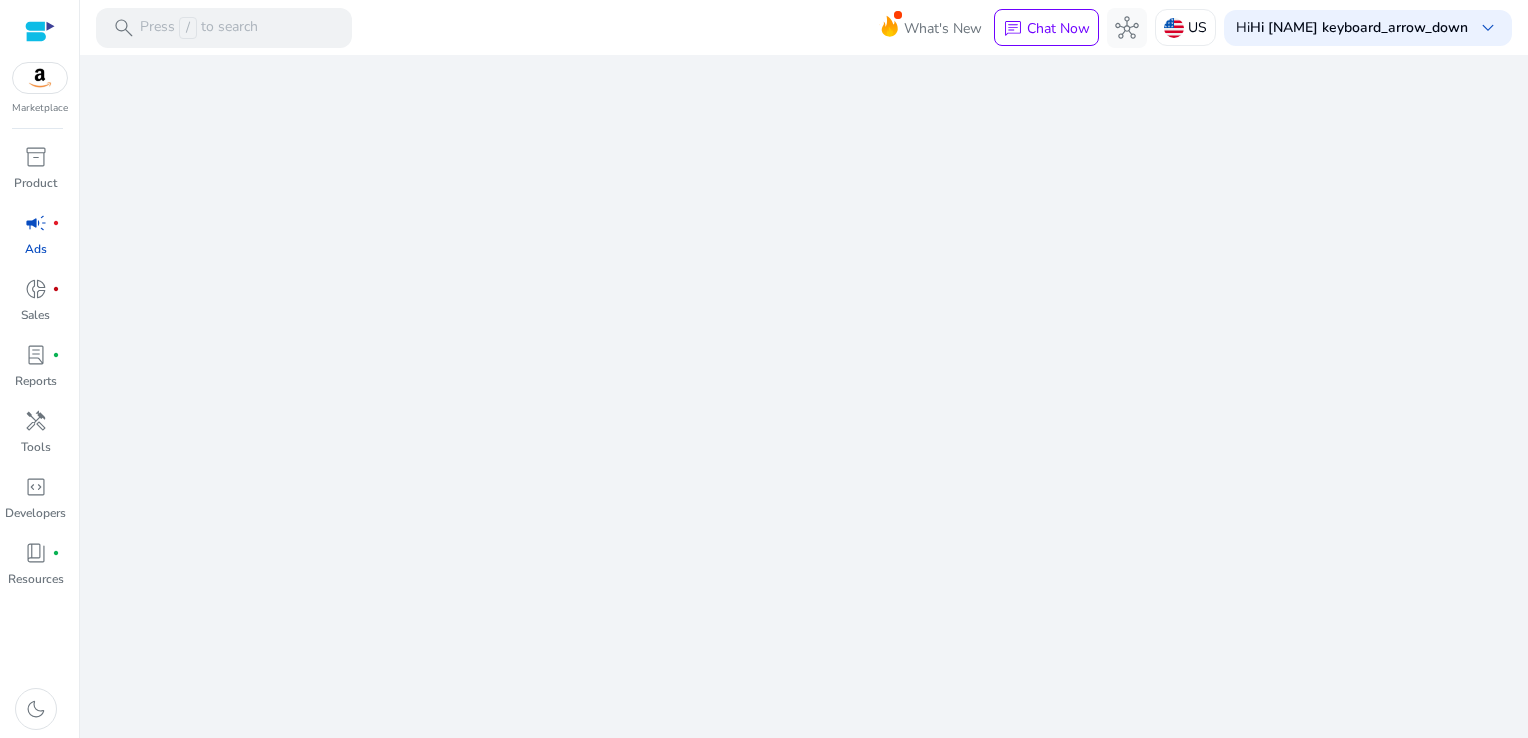 scroll, scrollTop: 0, scrollLeft: 0, axis: both 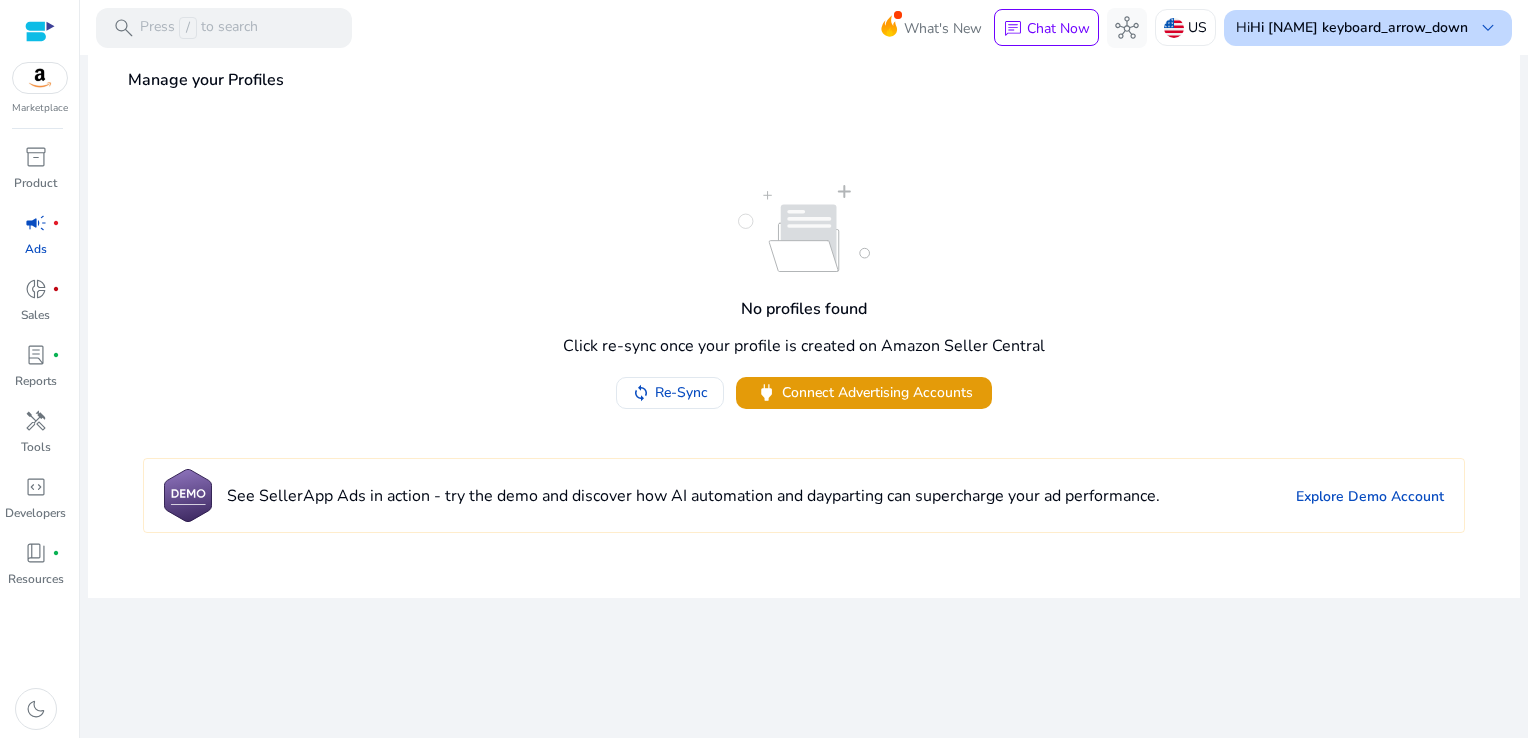 click on "Hi [NAME] keyboard_arrow_down" at bounding box center [1368, 28] 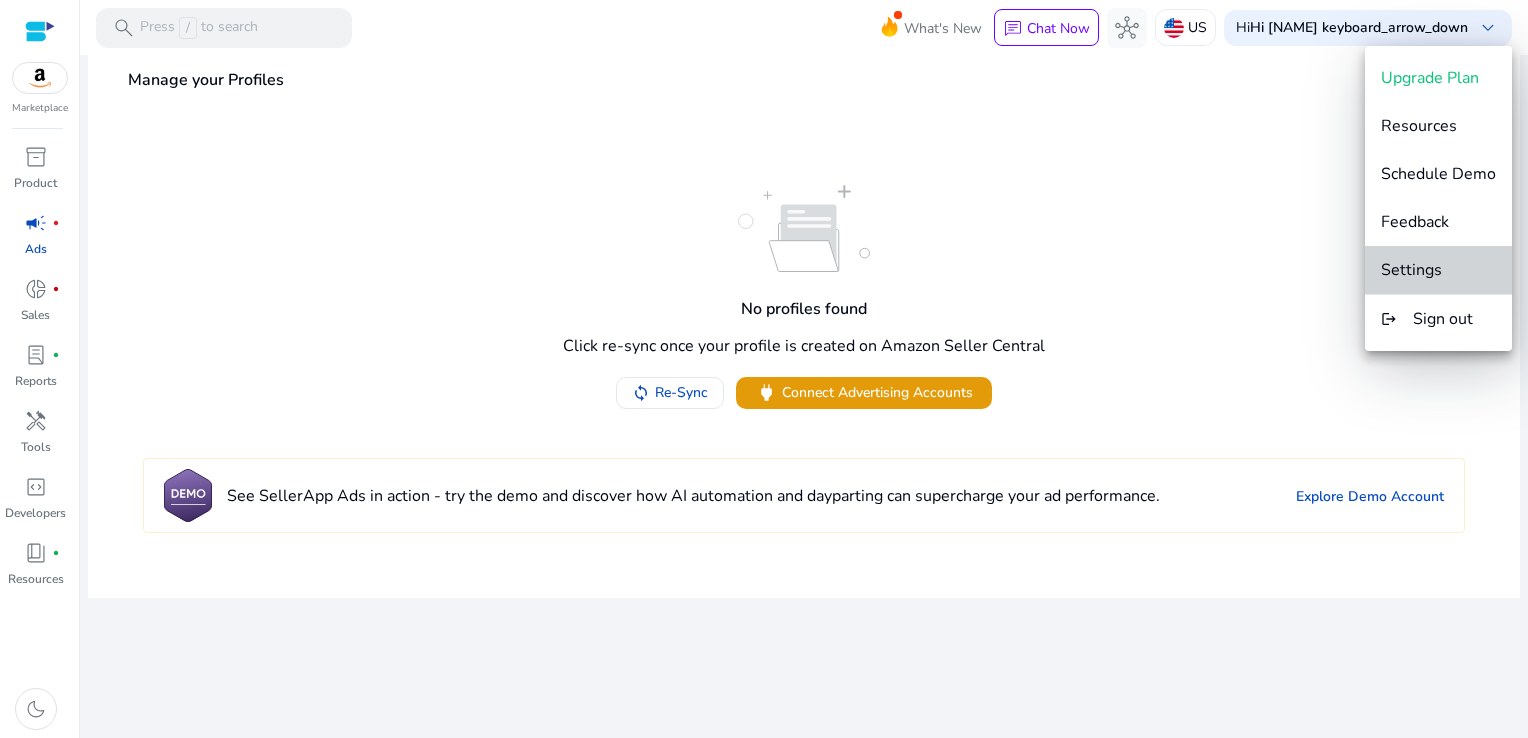 click on "Settings" at bounding box center [1438, 270] 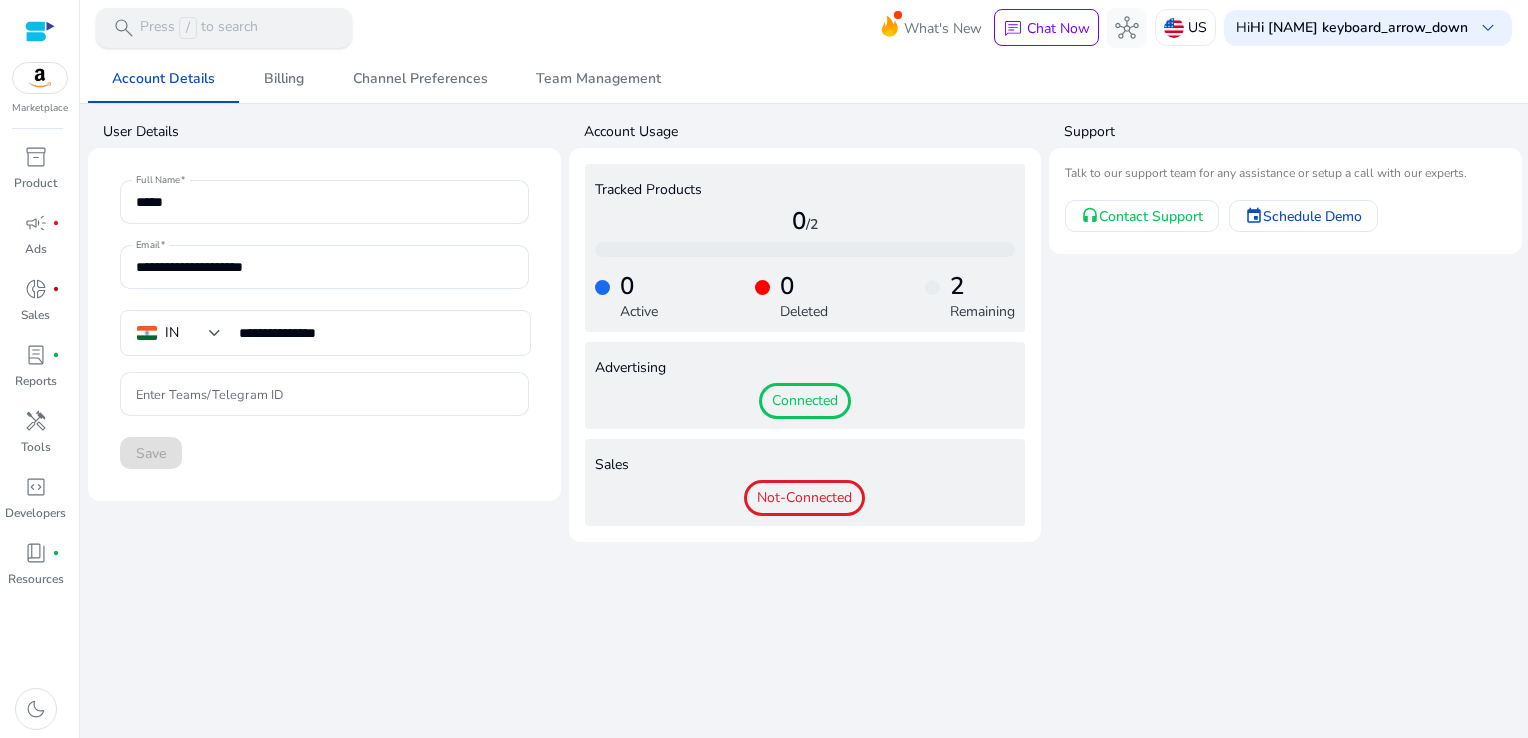 click on "Press  /  to search" at bounding box center [199, 28] 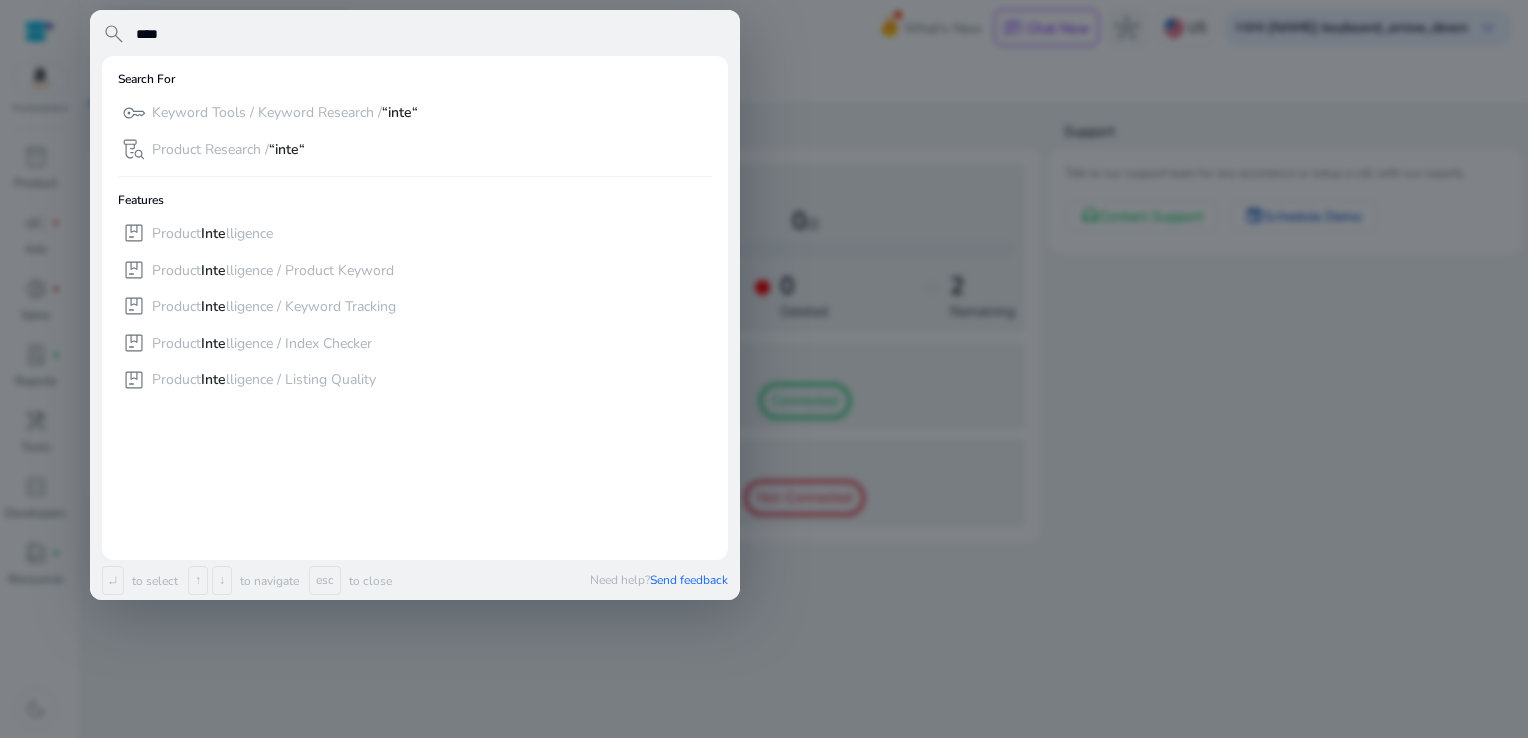 type on "****" 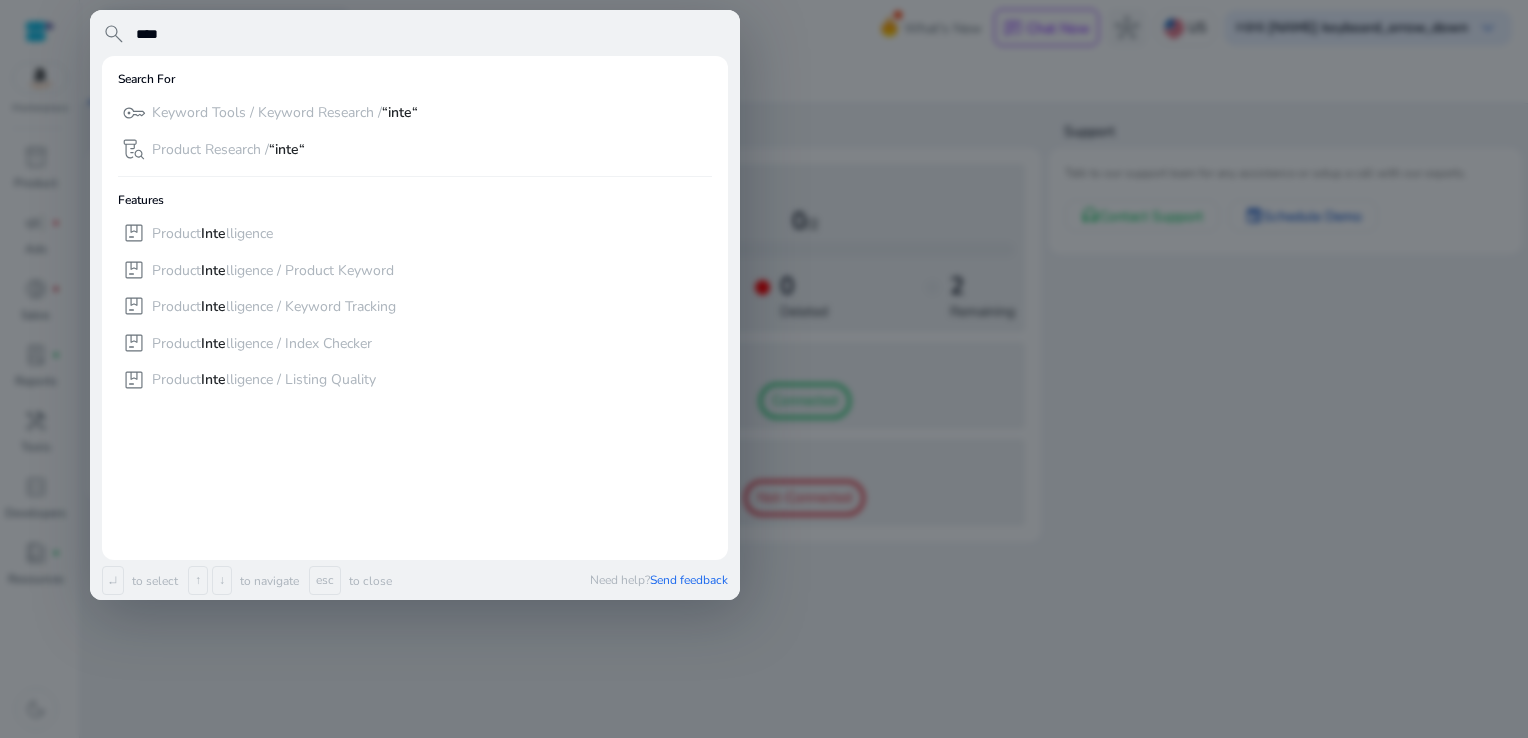 click at bounding box center [764, 369] 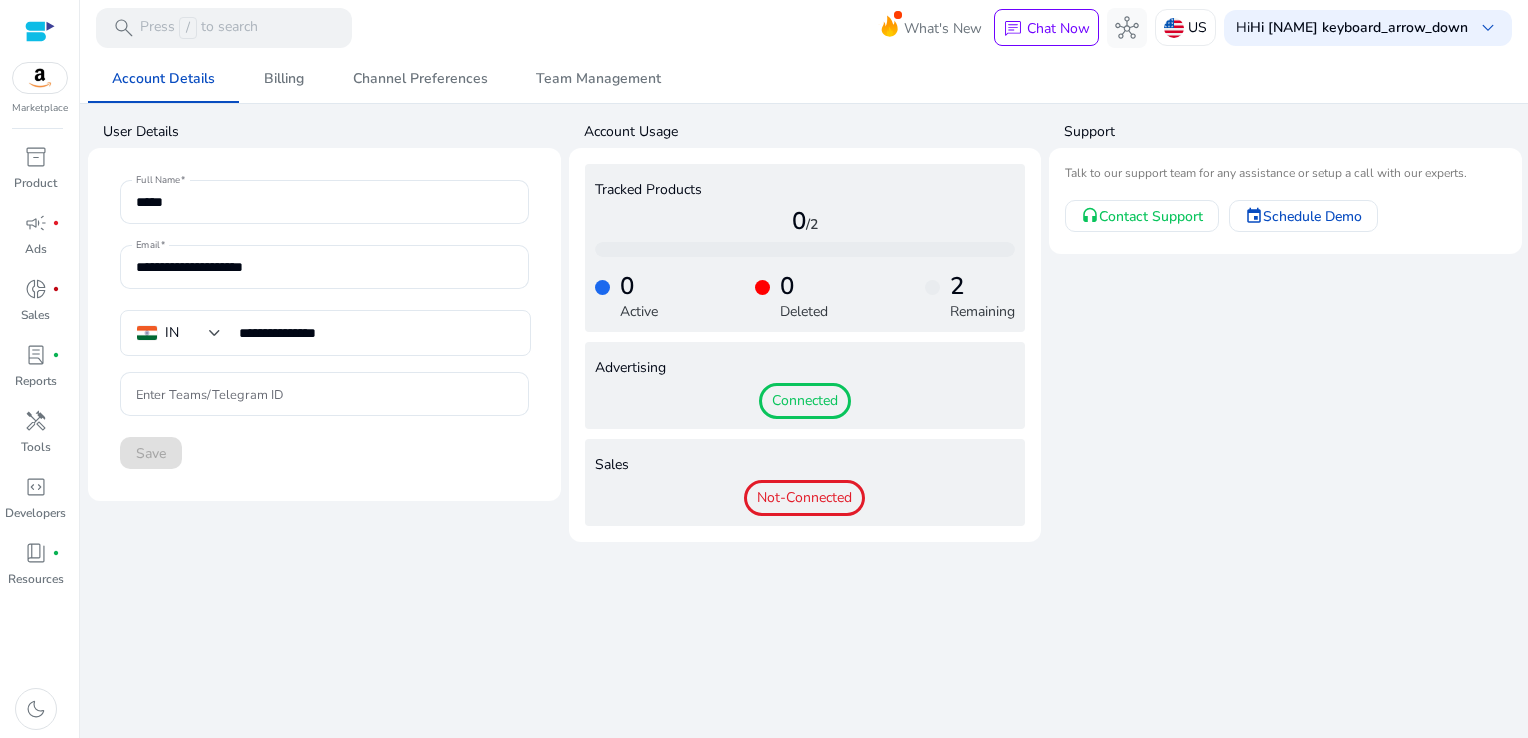 drag, startPoint x: 61, startPoint y: 30, endPoint x: 19, endPoint y: 31, distance: 42.0119 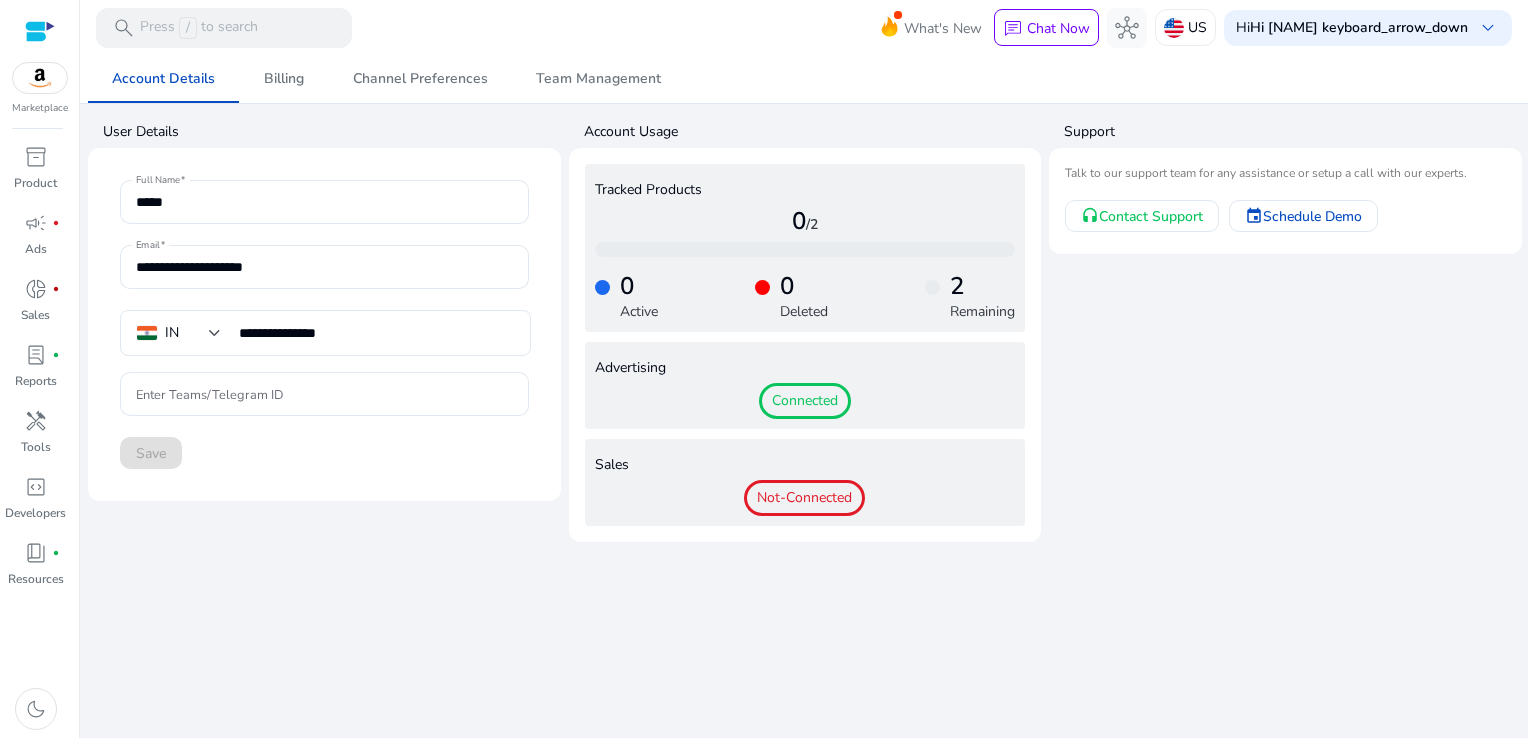drag, startPoint x: 19, startPoint y: 31, endPoint x: 32, endPoint y: 31, distance: 13 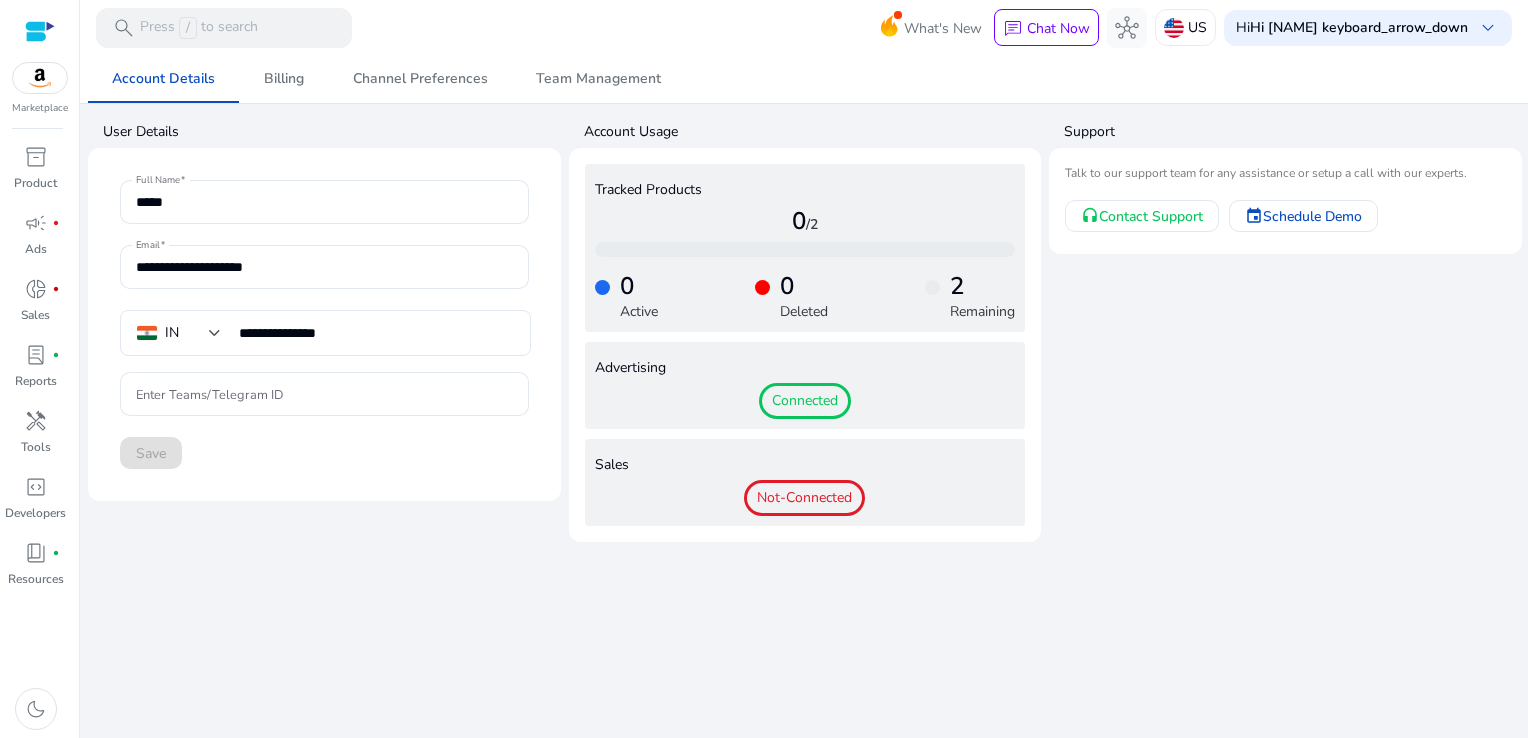 click at bounding box center [40, 31] 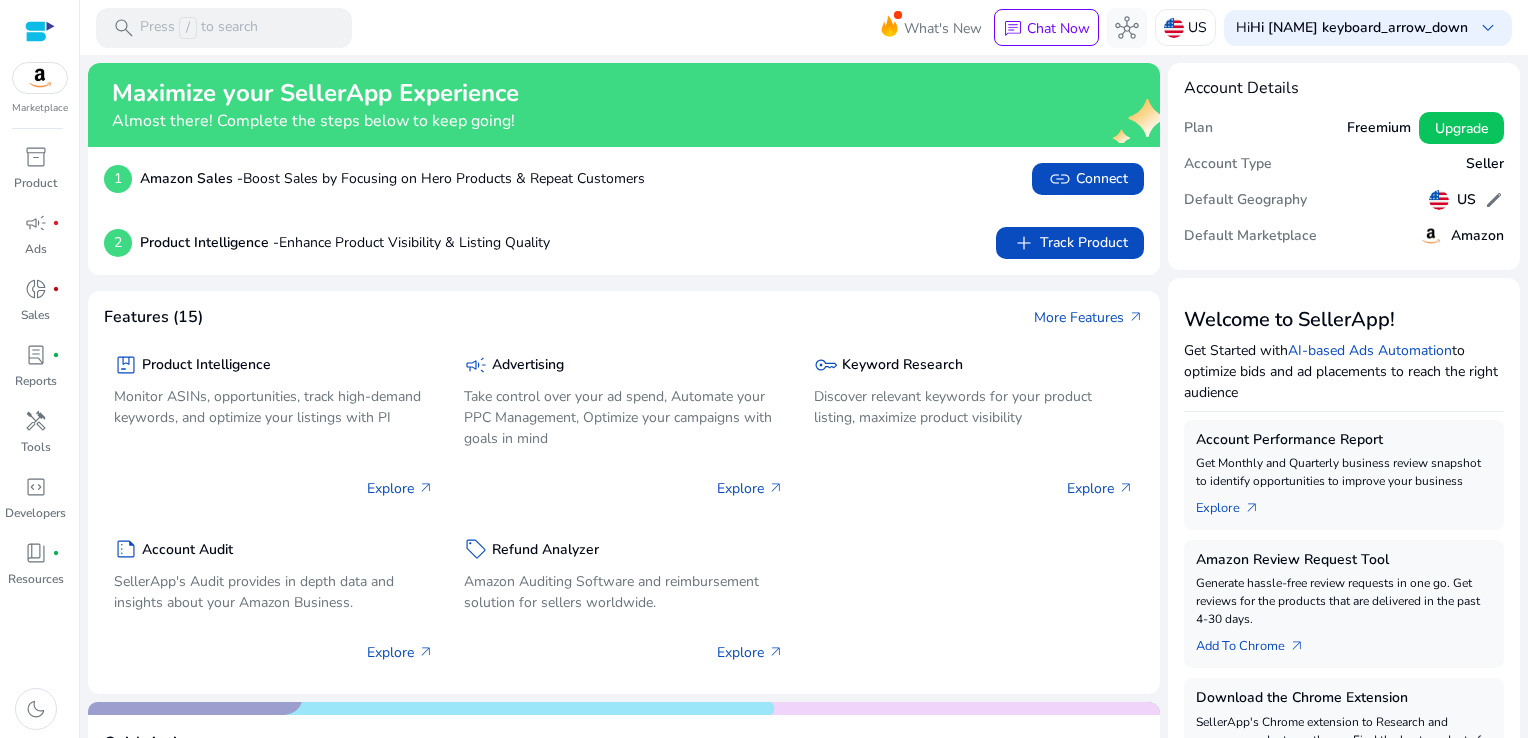 click at bounding box center (40, 31) 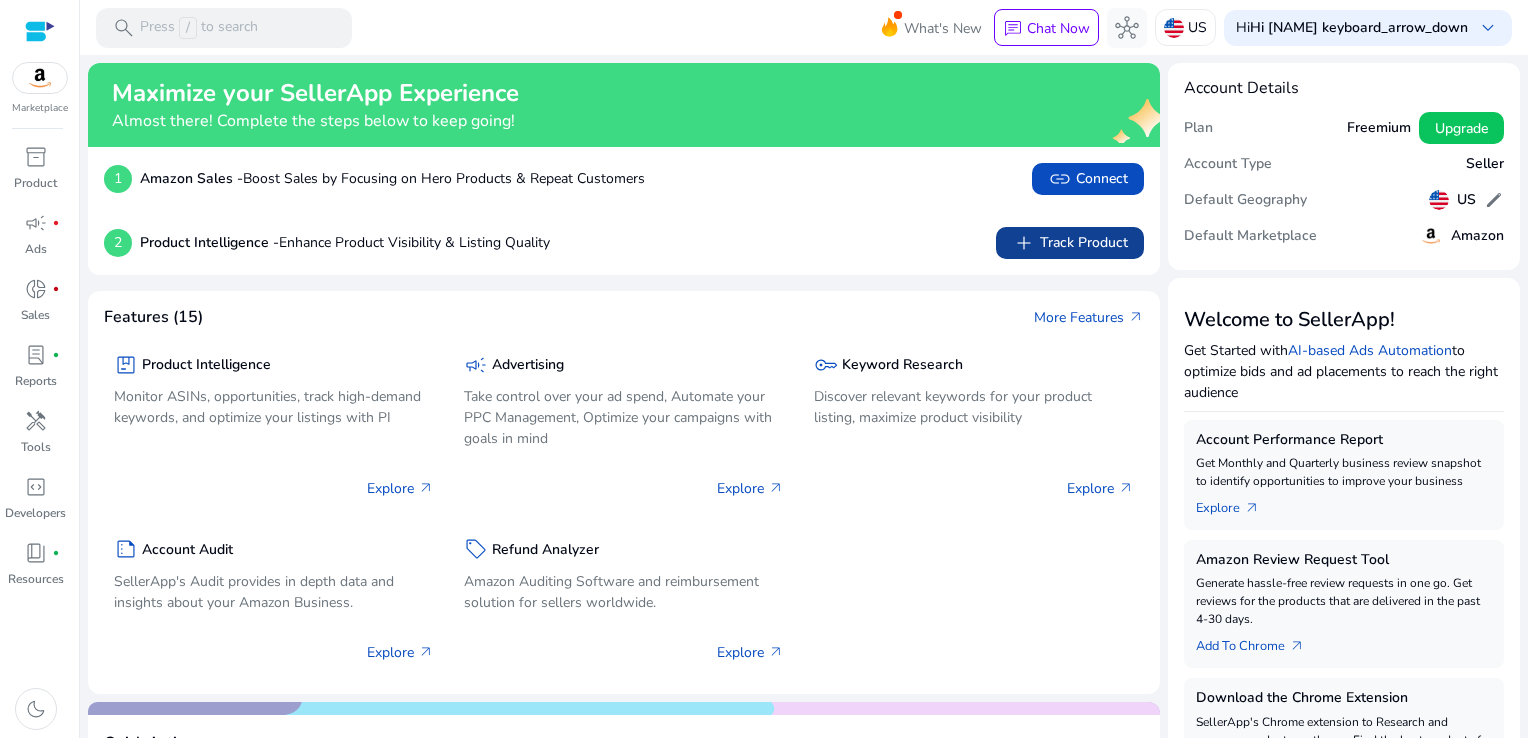 click on "add   Track Product" 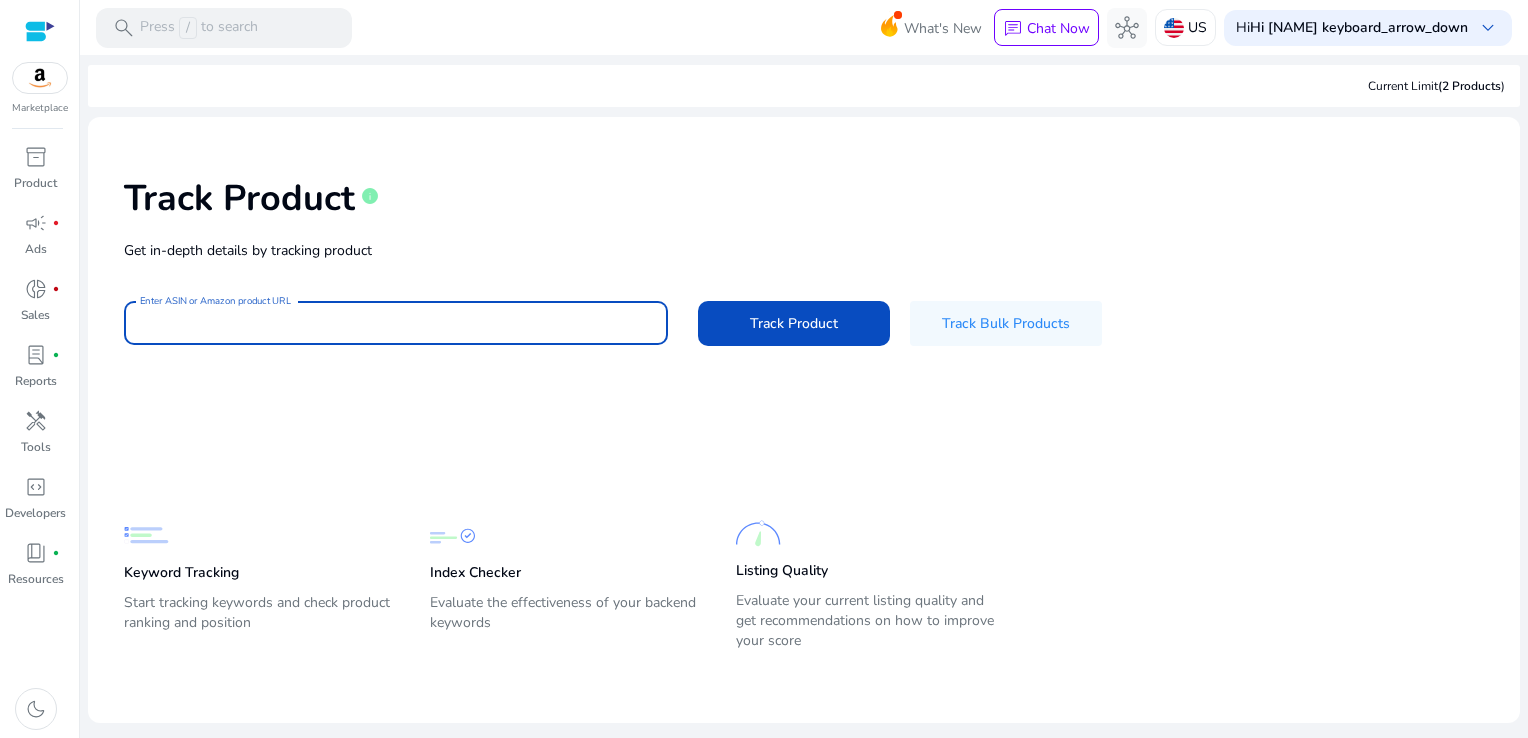 click on "Enter ASIN or Amazon product URL" at bounding box center [396, 323] 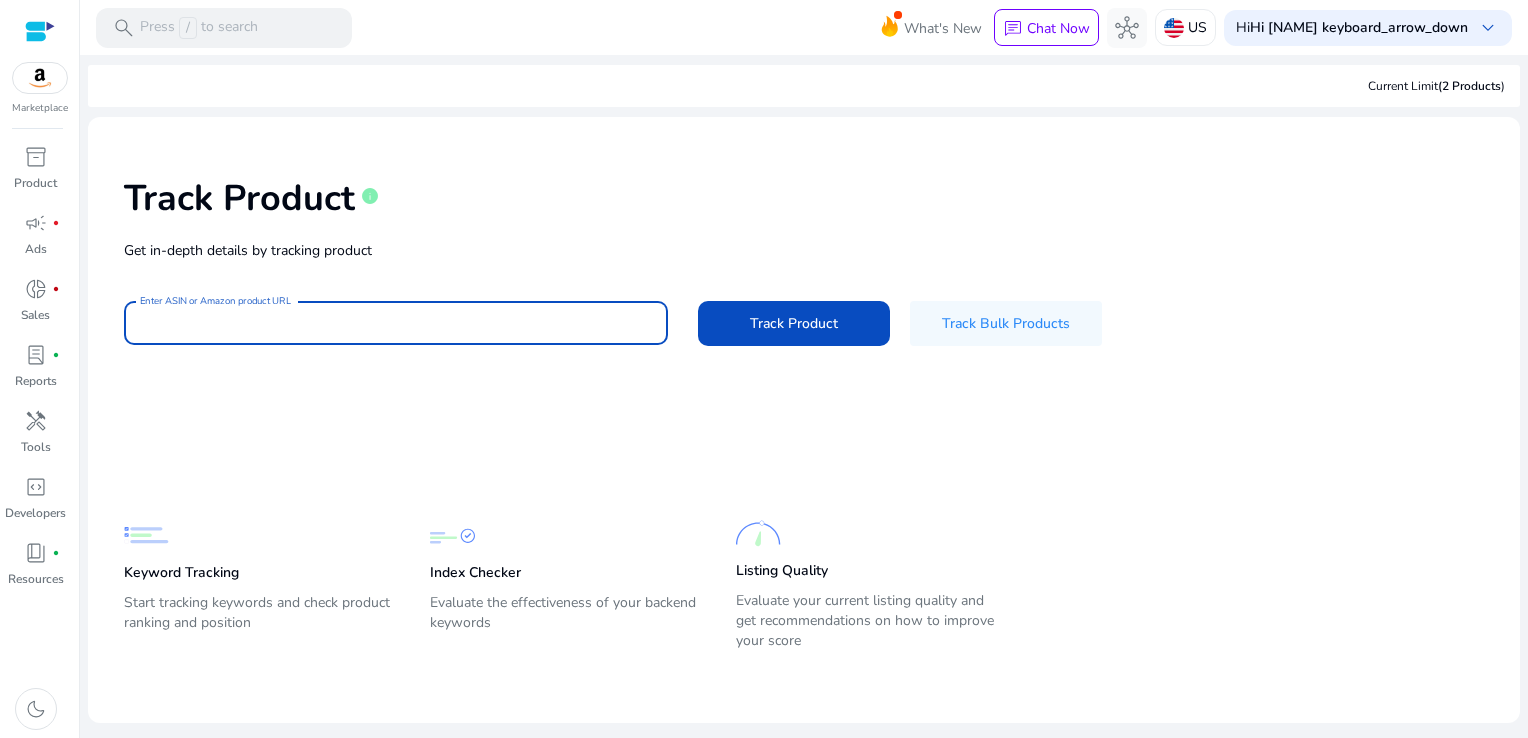 paste on "**********" 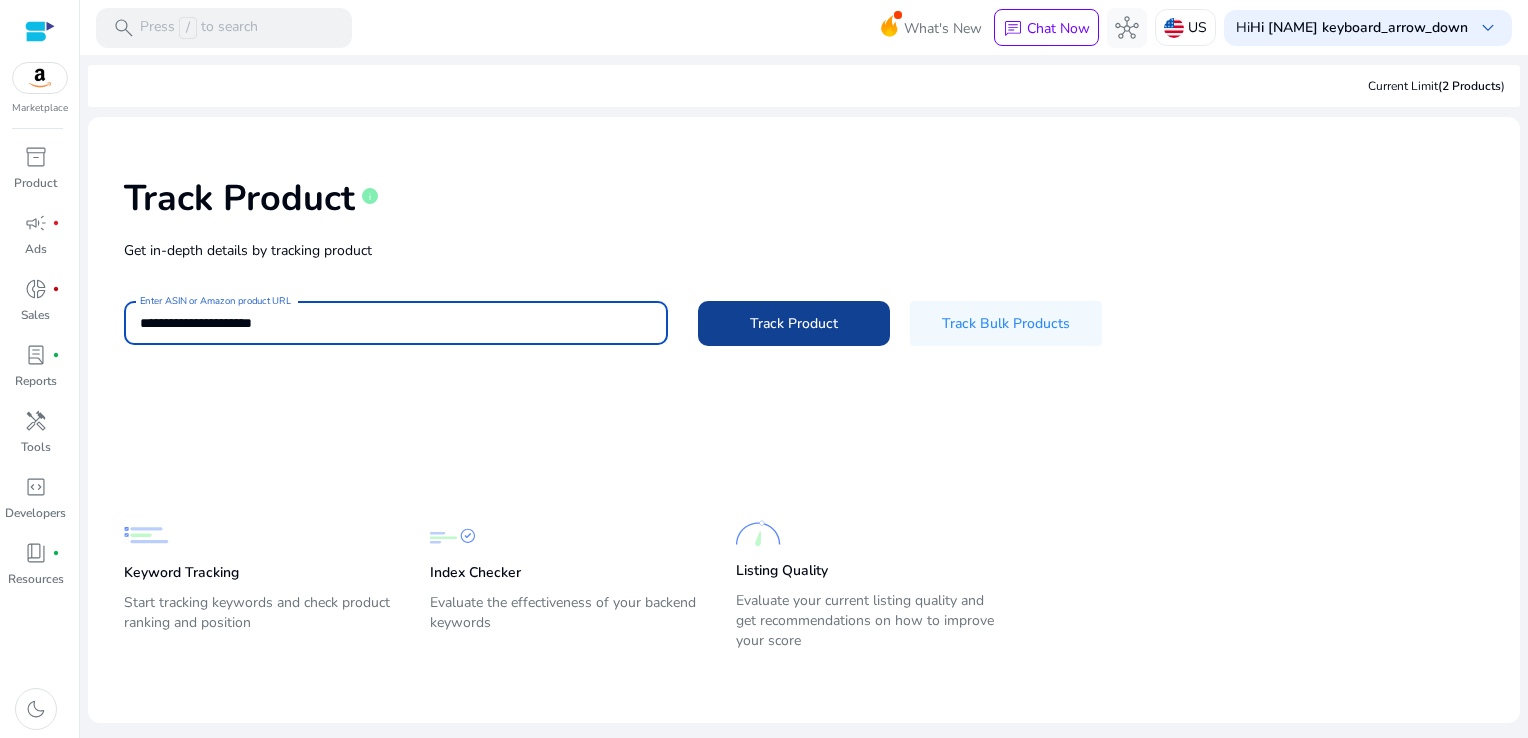 type on "**********" 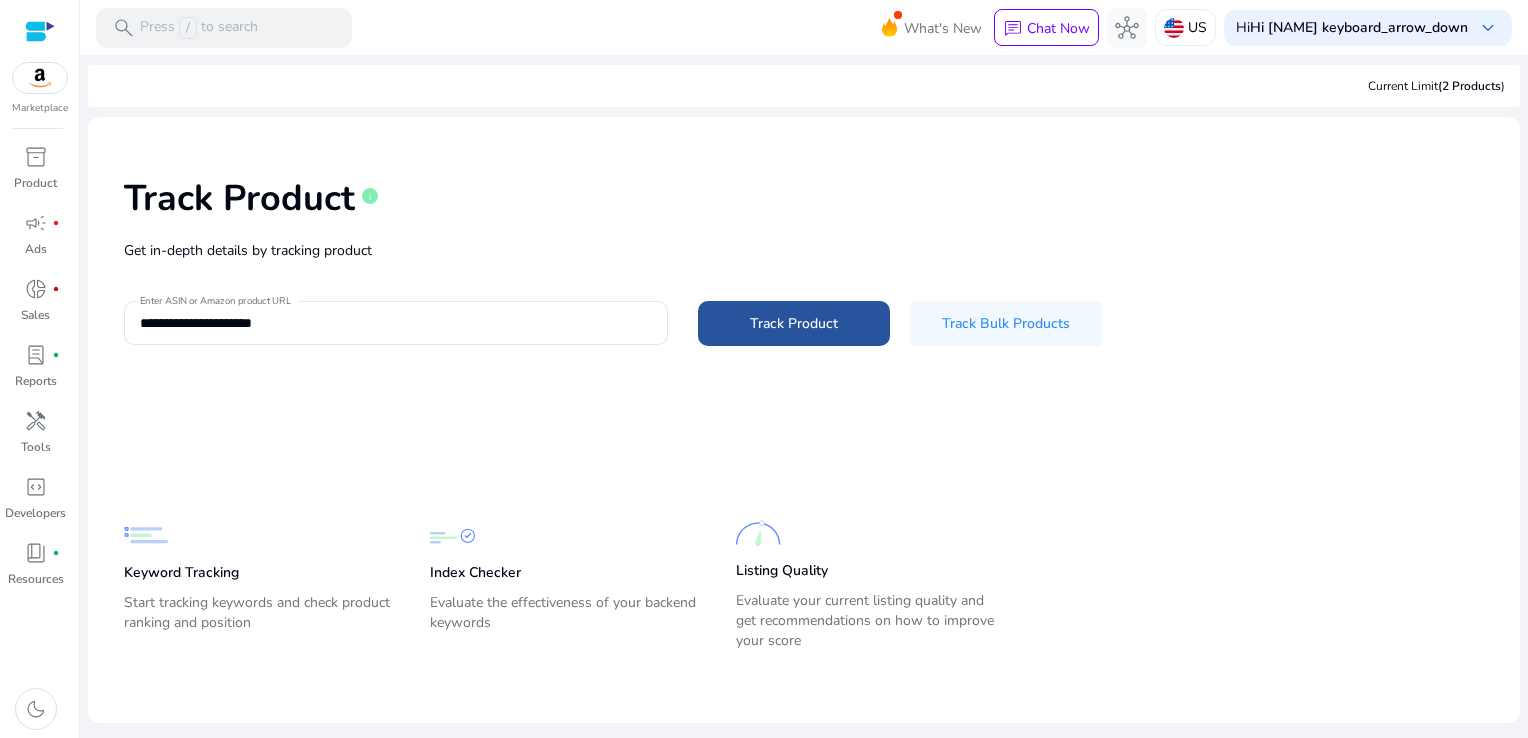 click on "Track Product" 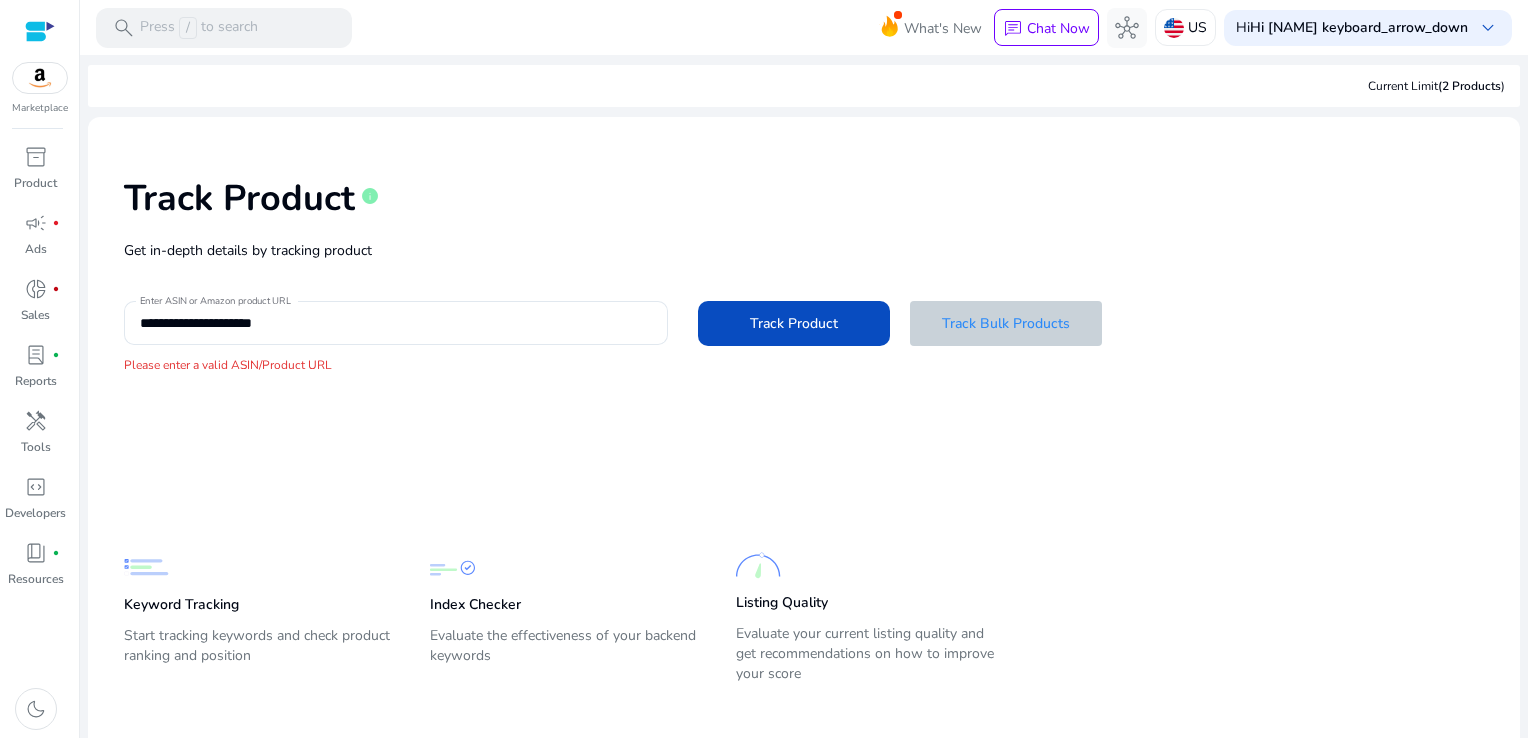 click on "Track Bulk Products" 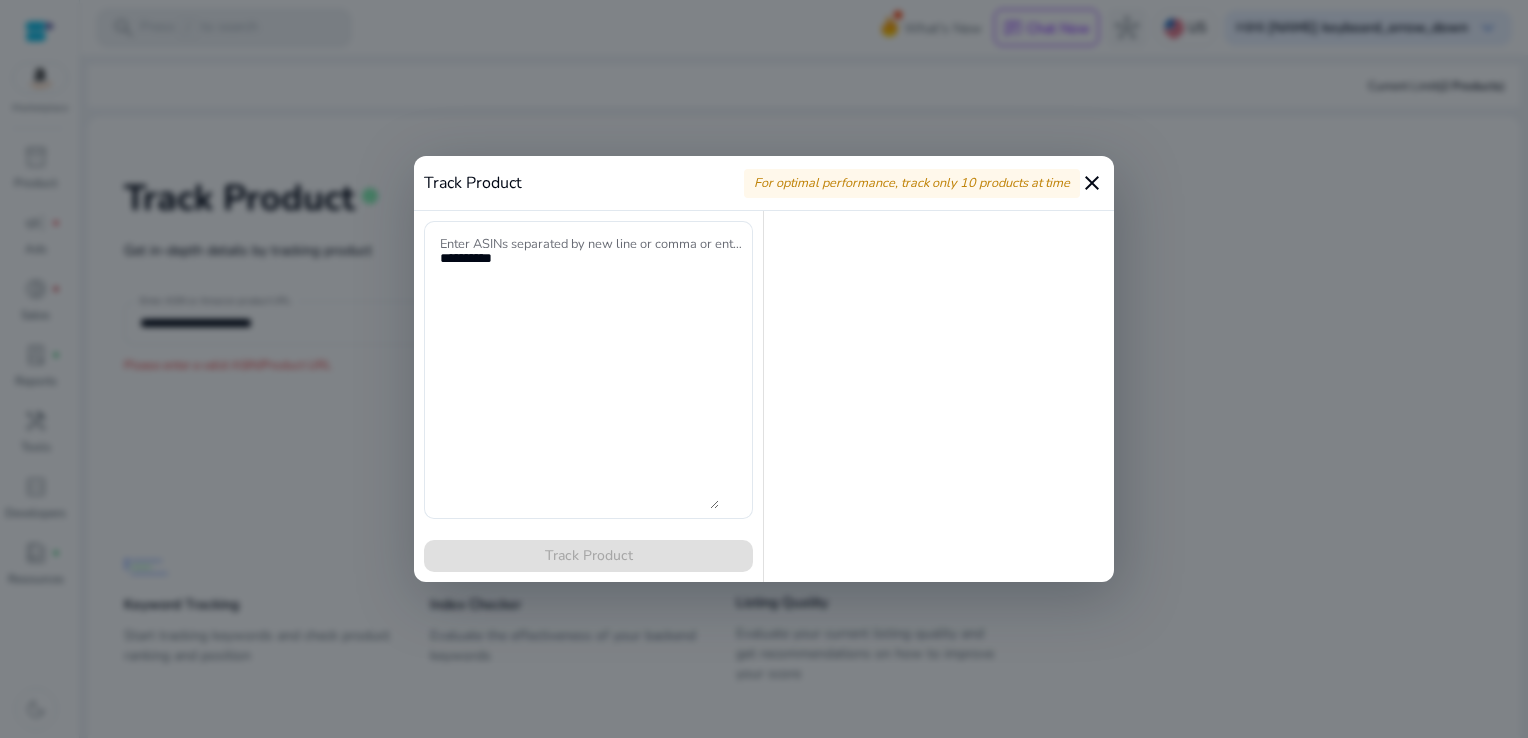 click on "close" at bounding box center [1092, 183] 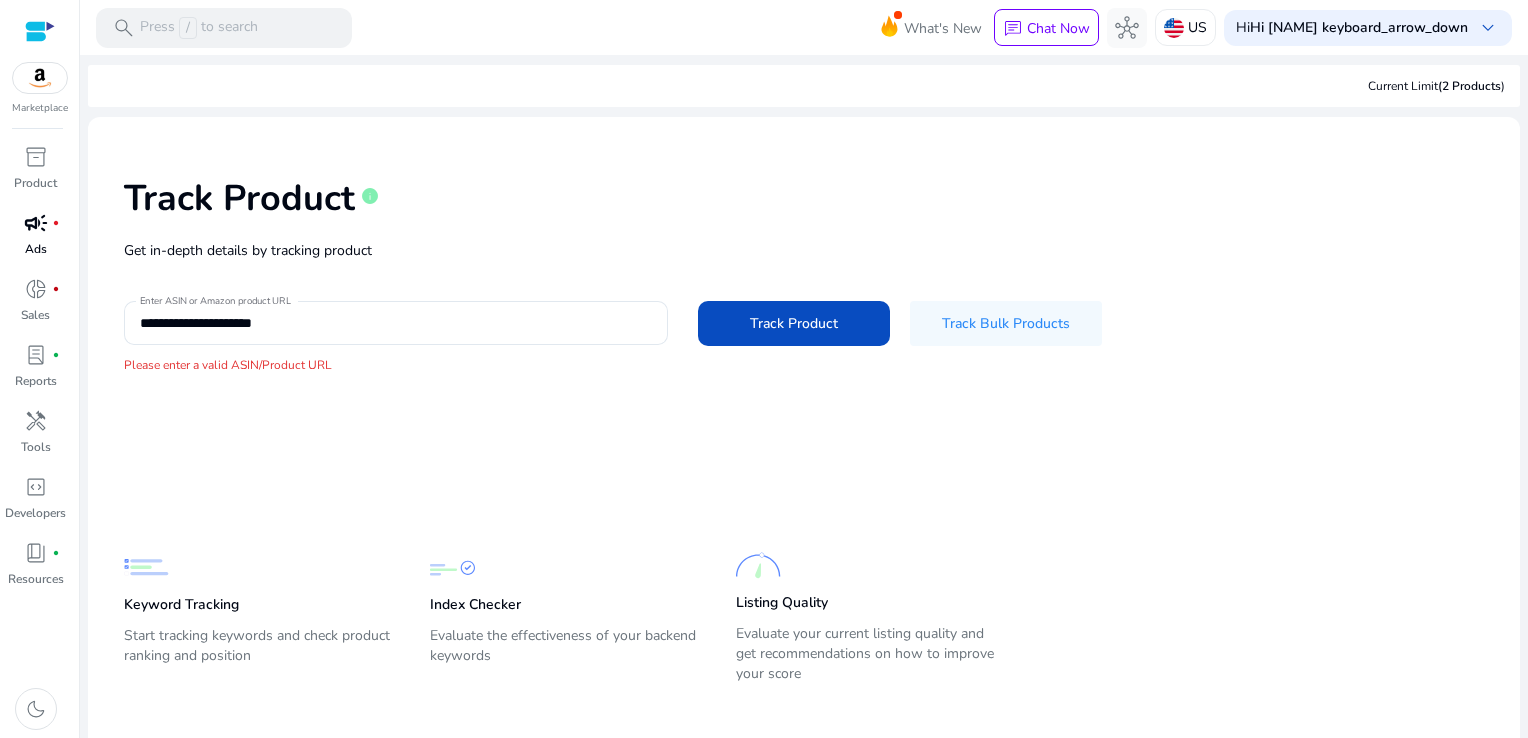 click on "Ads" at bounding box center (36, 249) 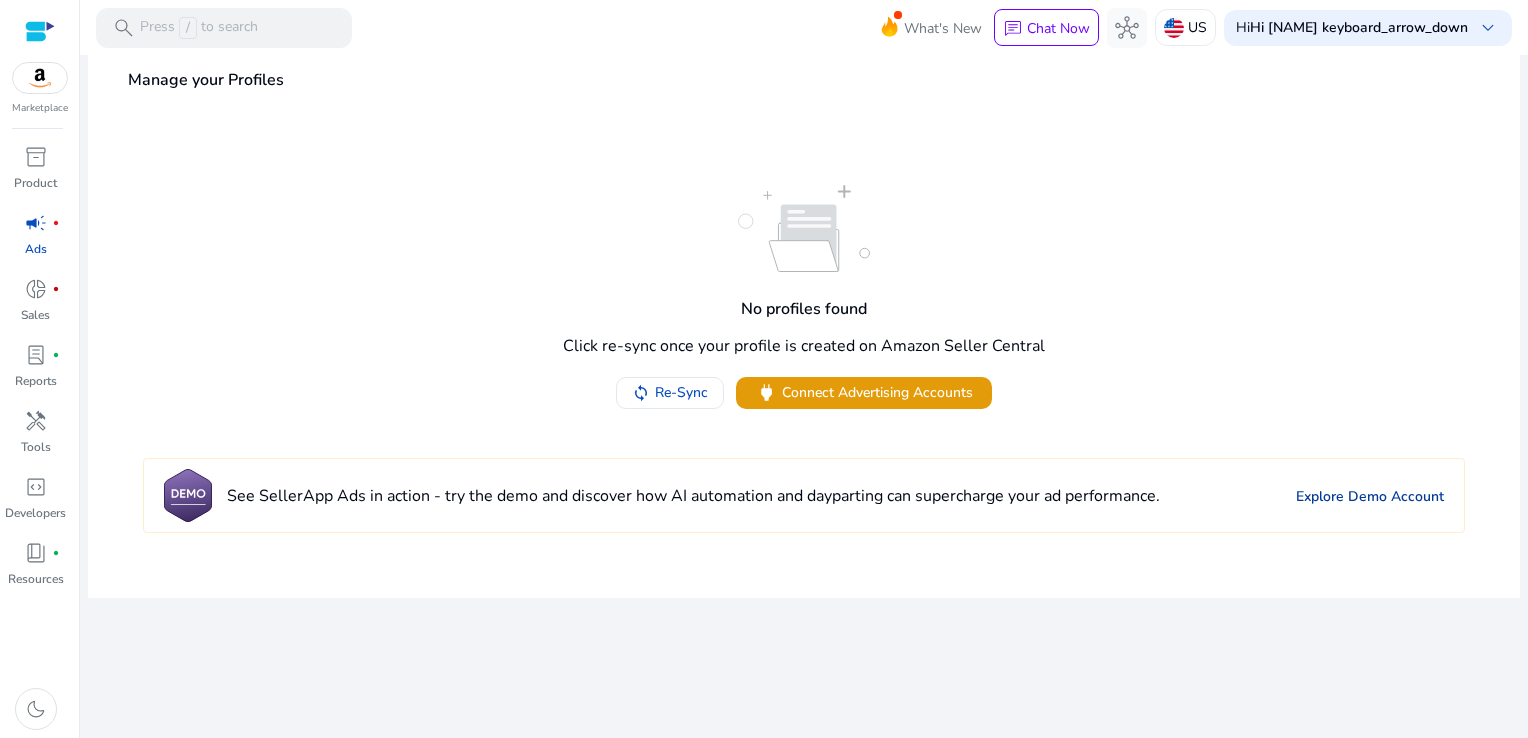click on "Explore Demo Account" 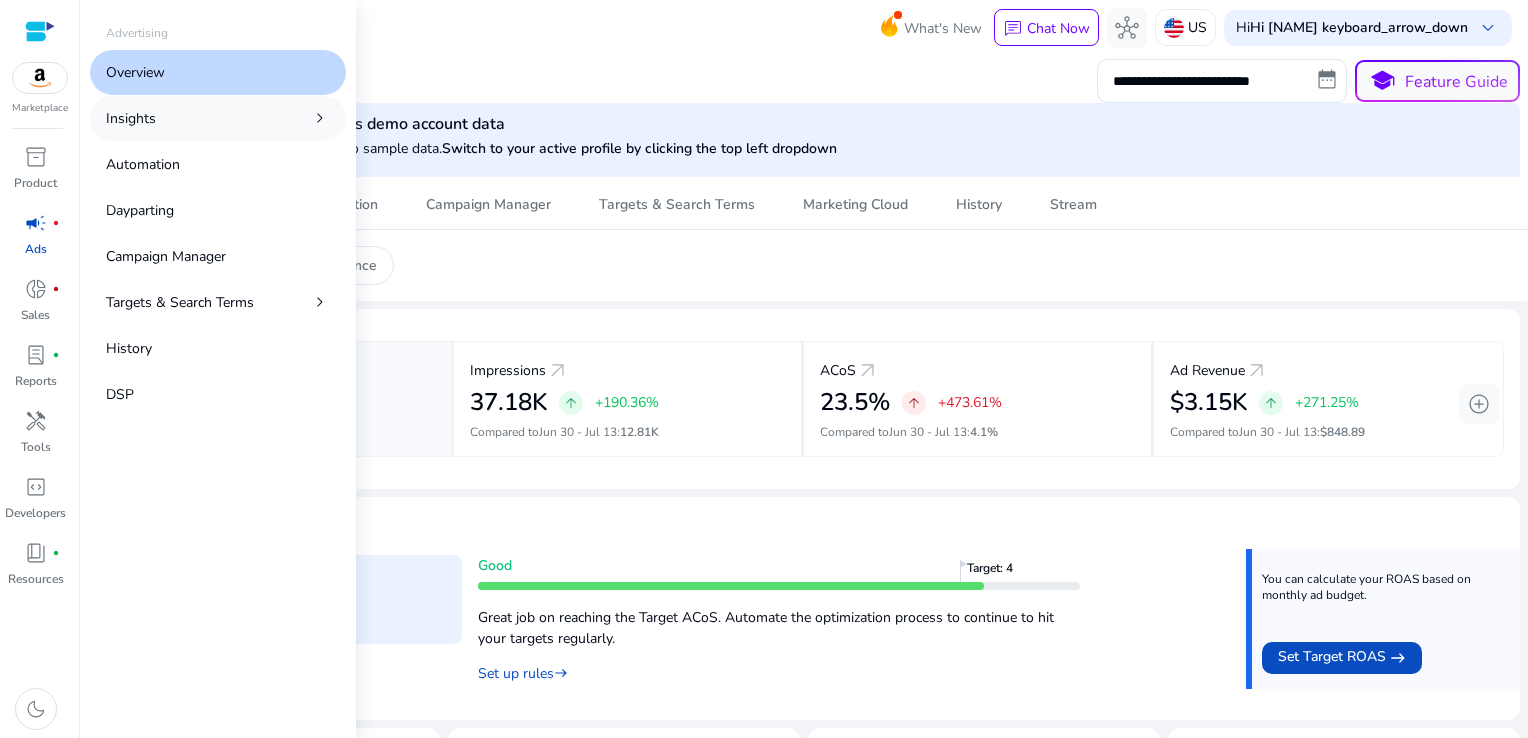 click on "Insights   chevron_right" at bounding box center (218, 118) 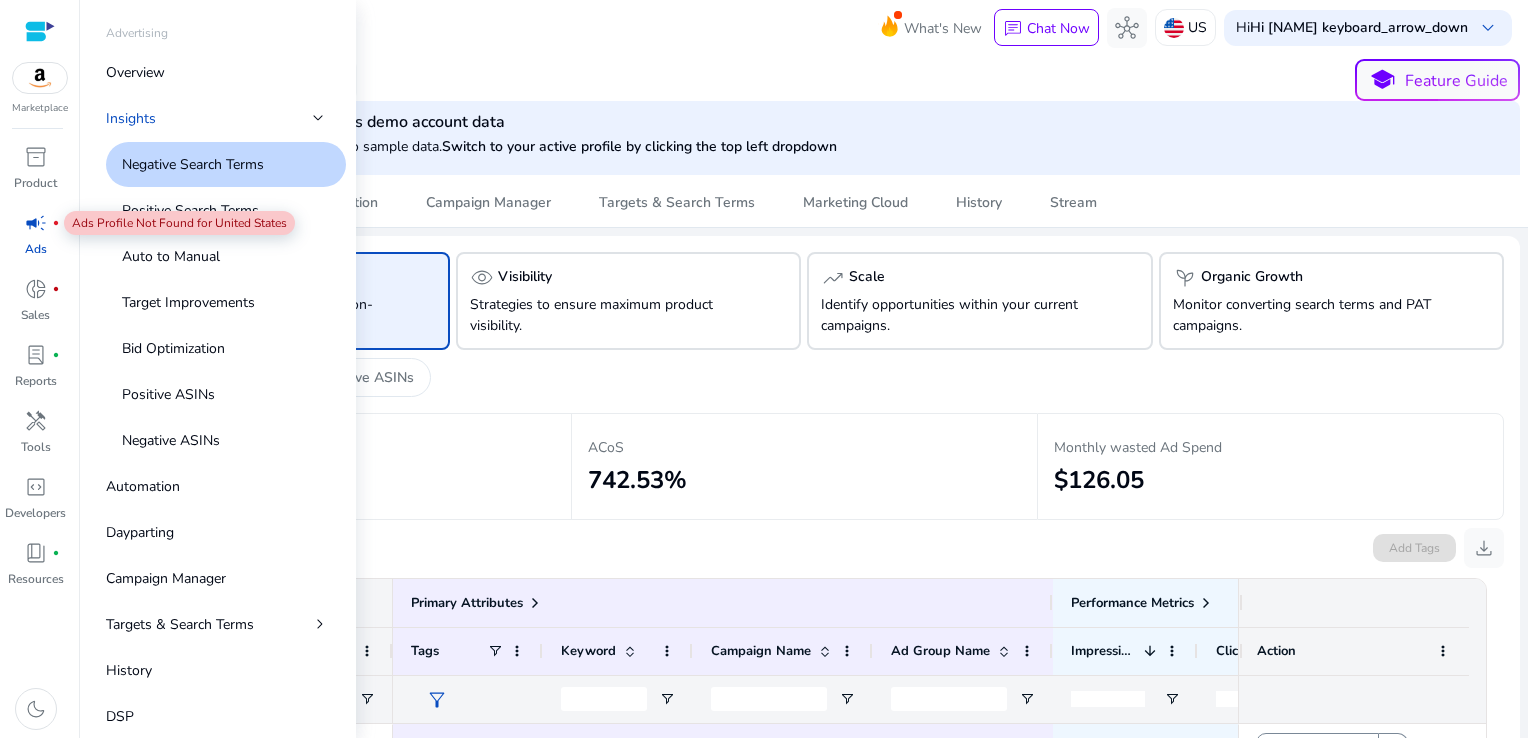 click on "campaign" at bounding box center (36, 223) 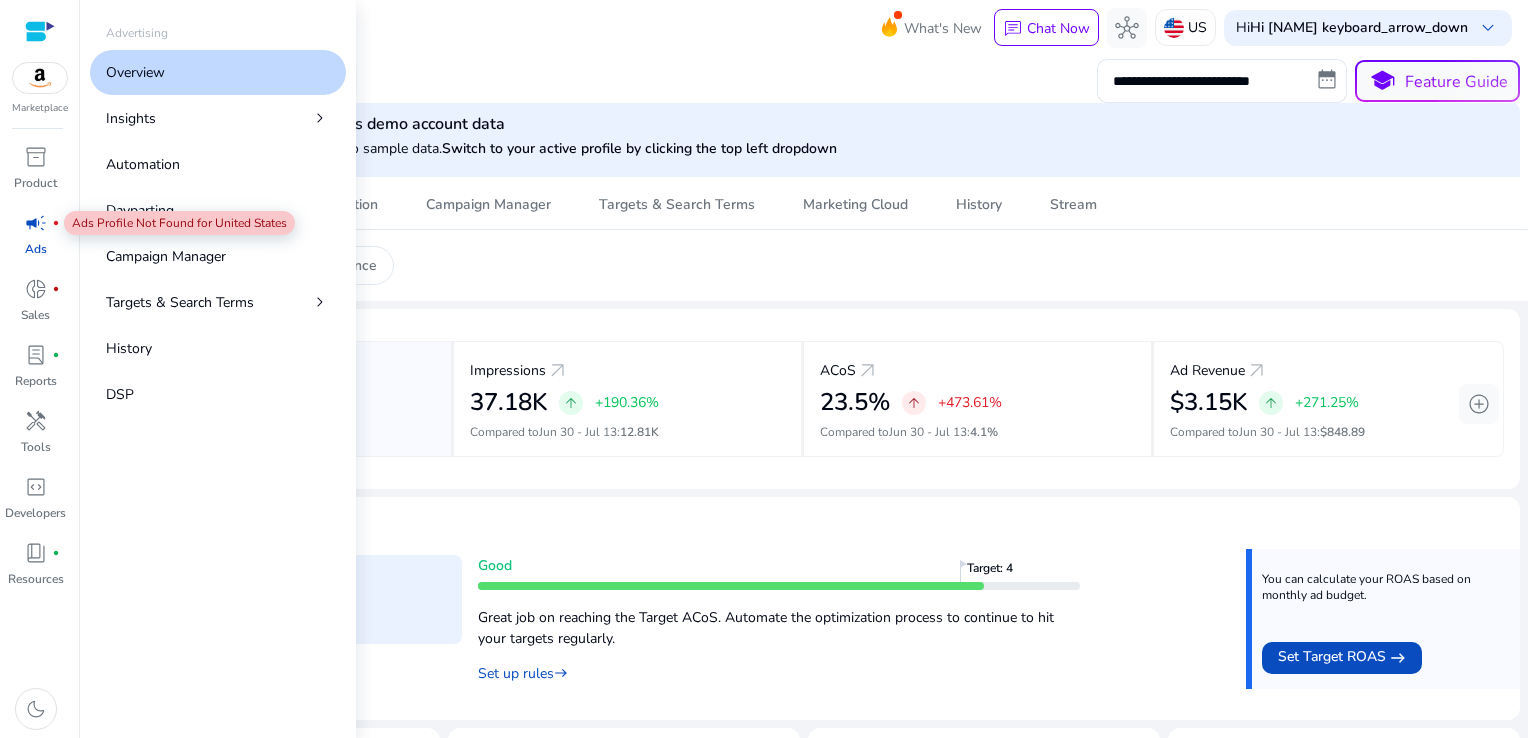 click on "campaign" at bounding box center [36, 223] 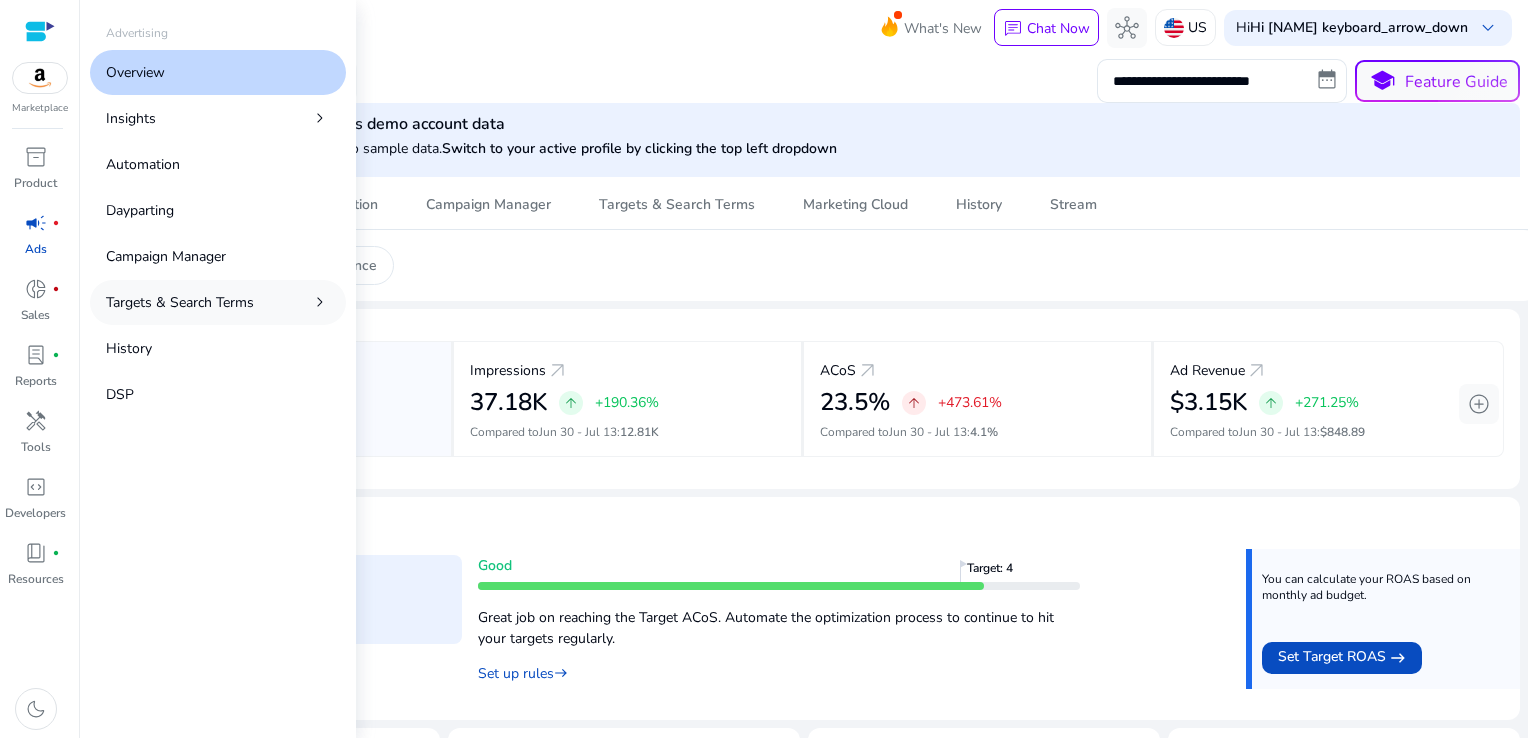 click on "Targets & Search Terms   chevron_right" at bounding box center [218, 302] 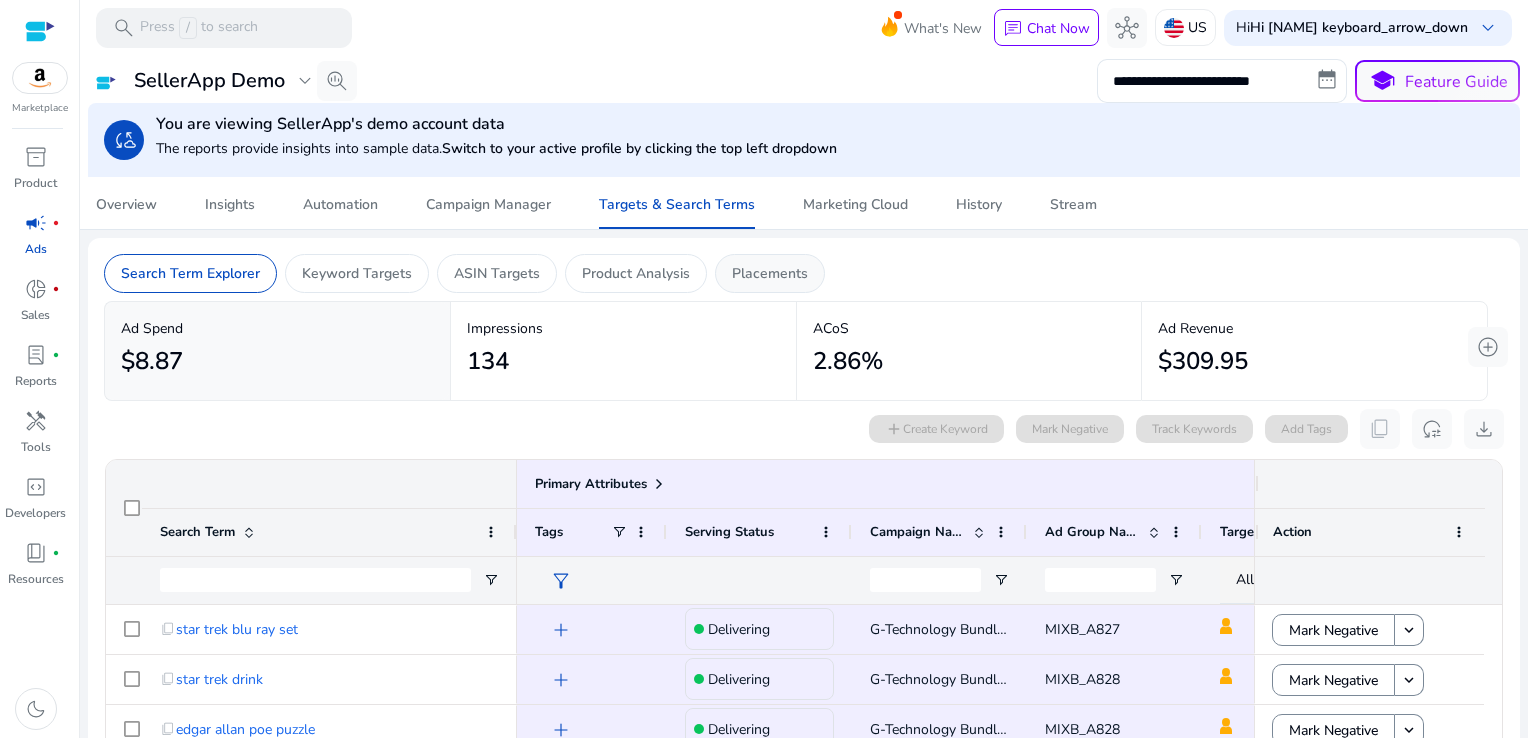 click on "Placements" 